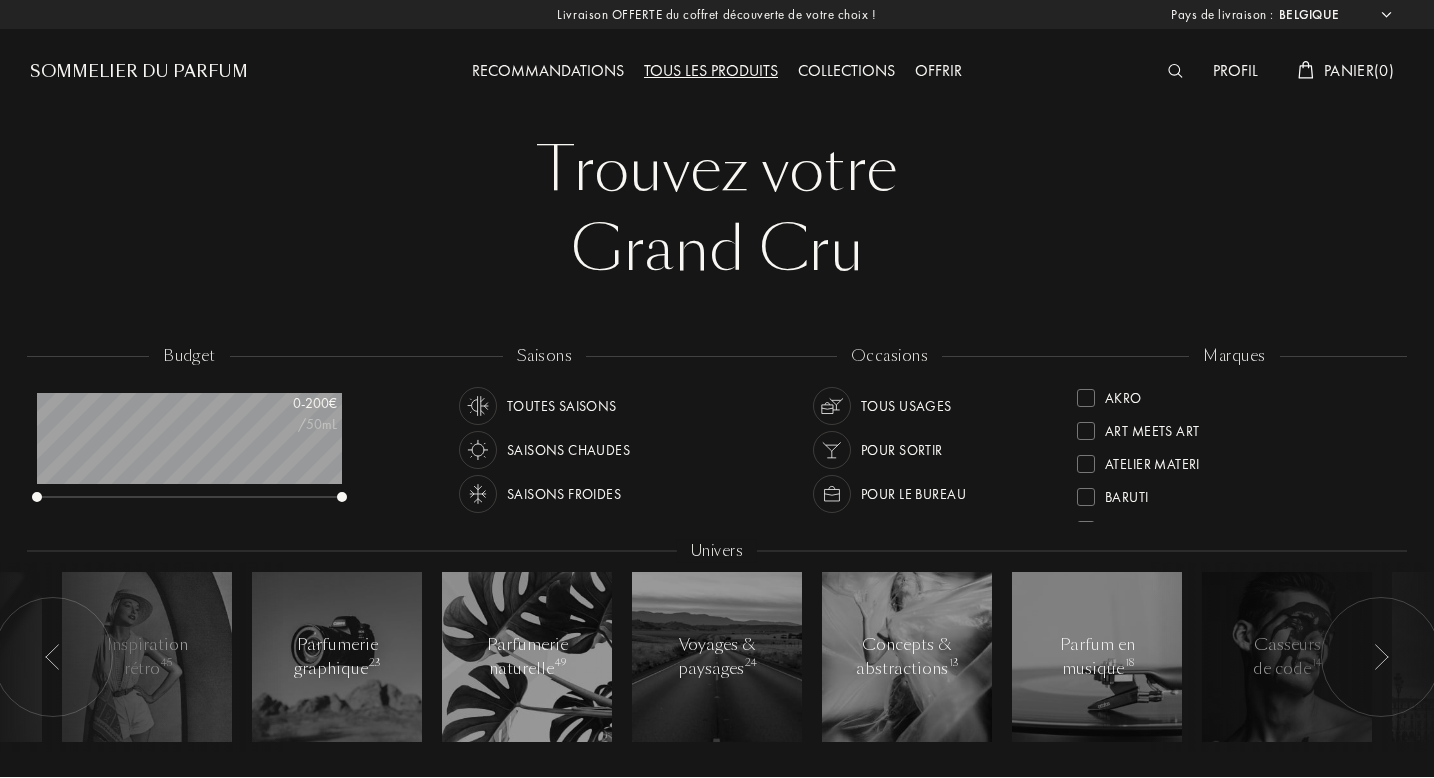 select on "BE" 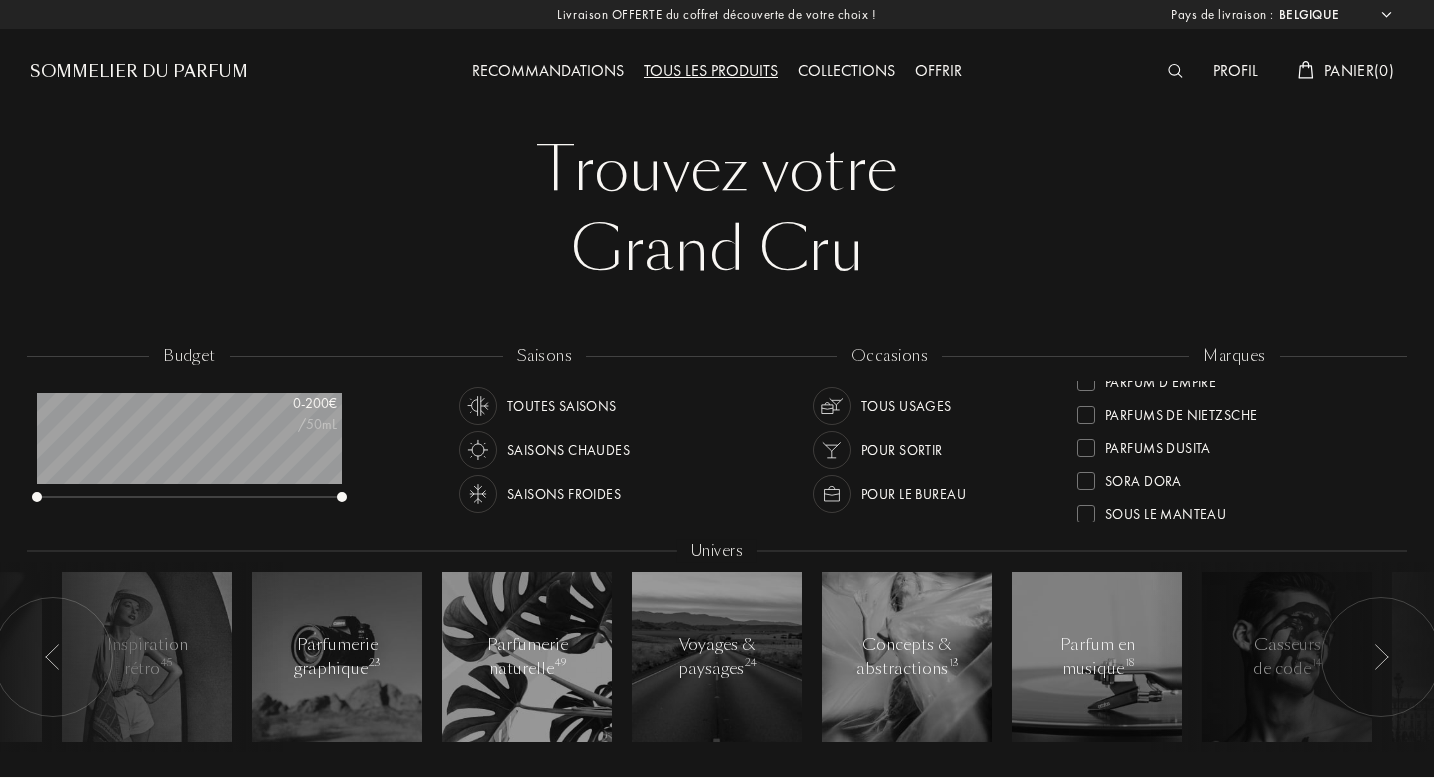 scroll, scrollTop: 642, scrollLeft: 0, axis: vertical 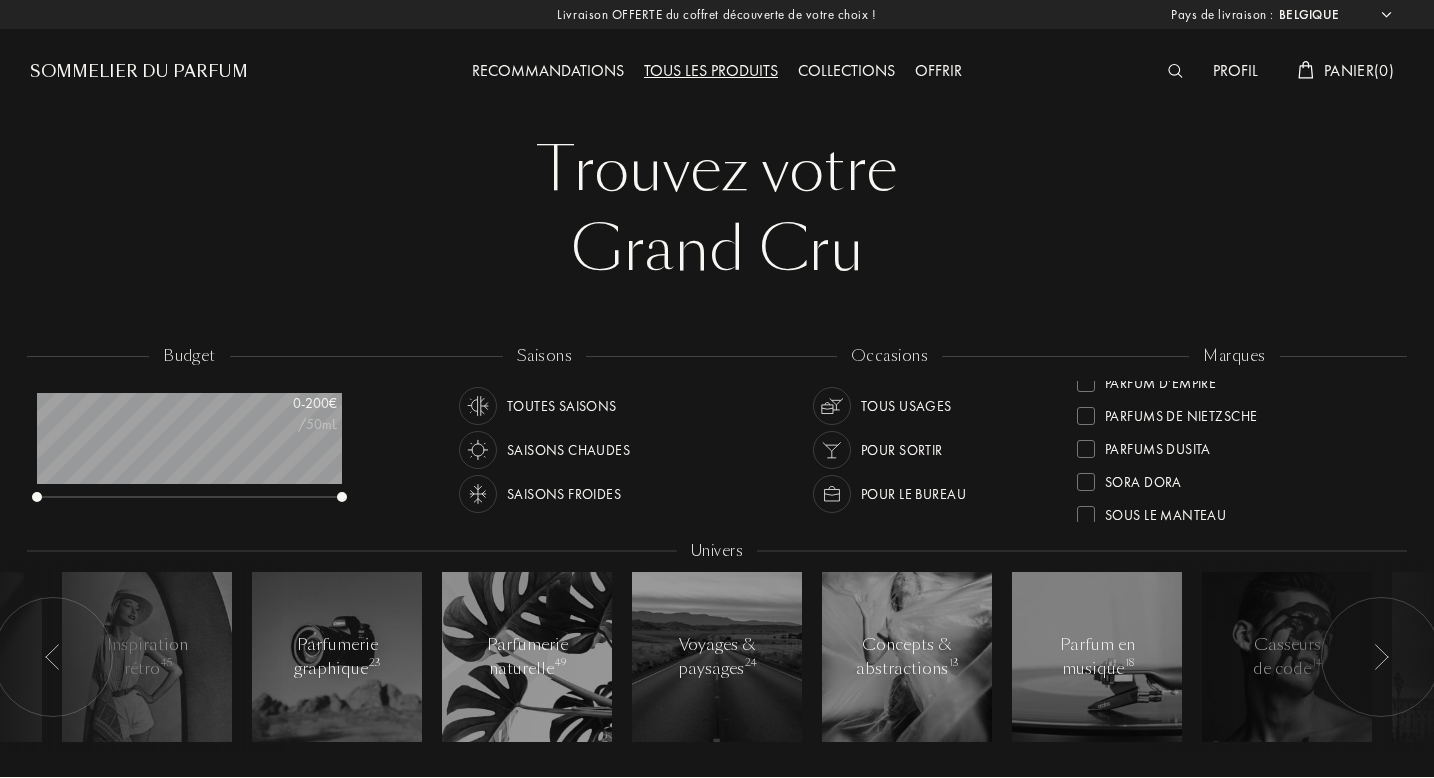 click on "Parfums de Nietzsche" at bounding box center [1181, 412] 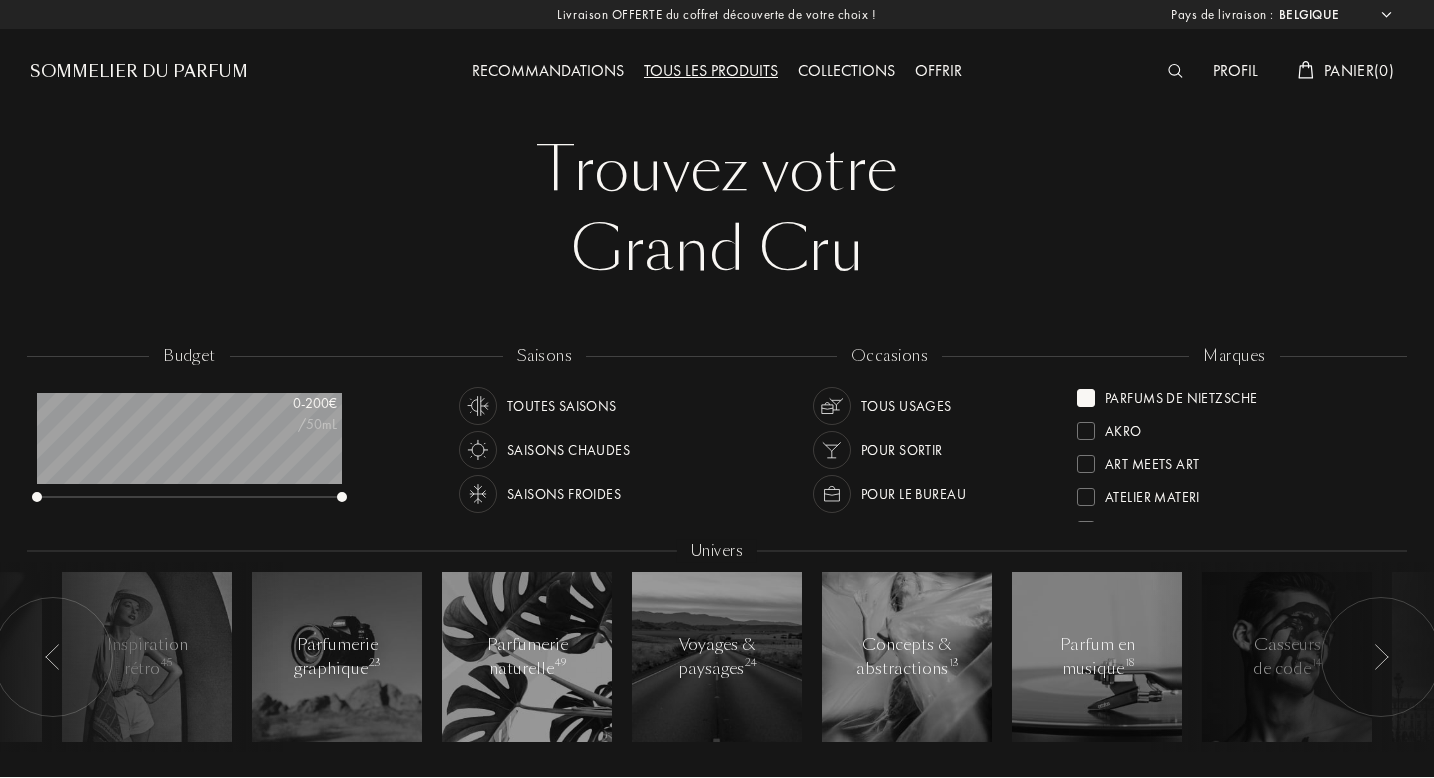 scroll, scrollTop: 0, scrollLeft: 0, axis: both 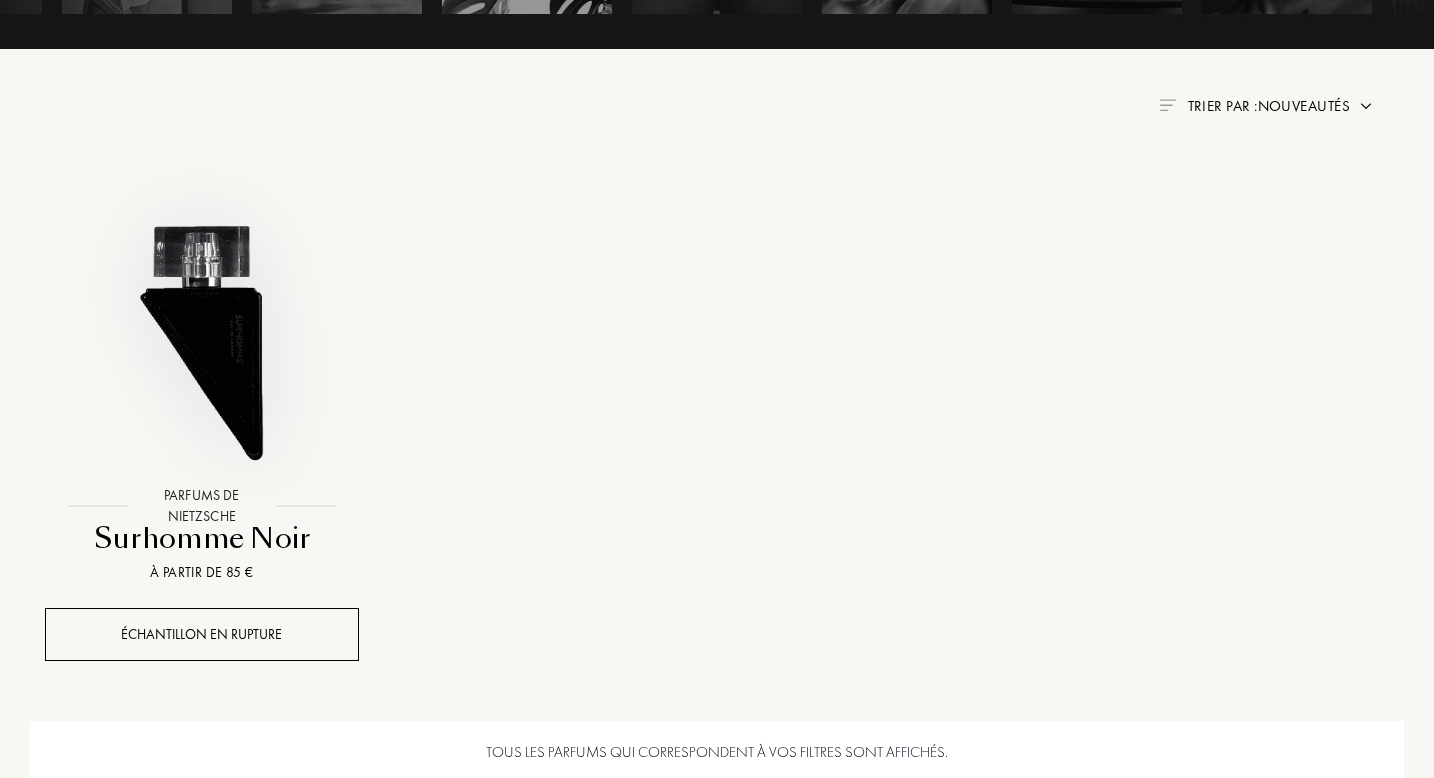 click at bounding box center [201, 329] 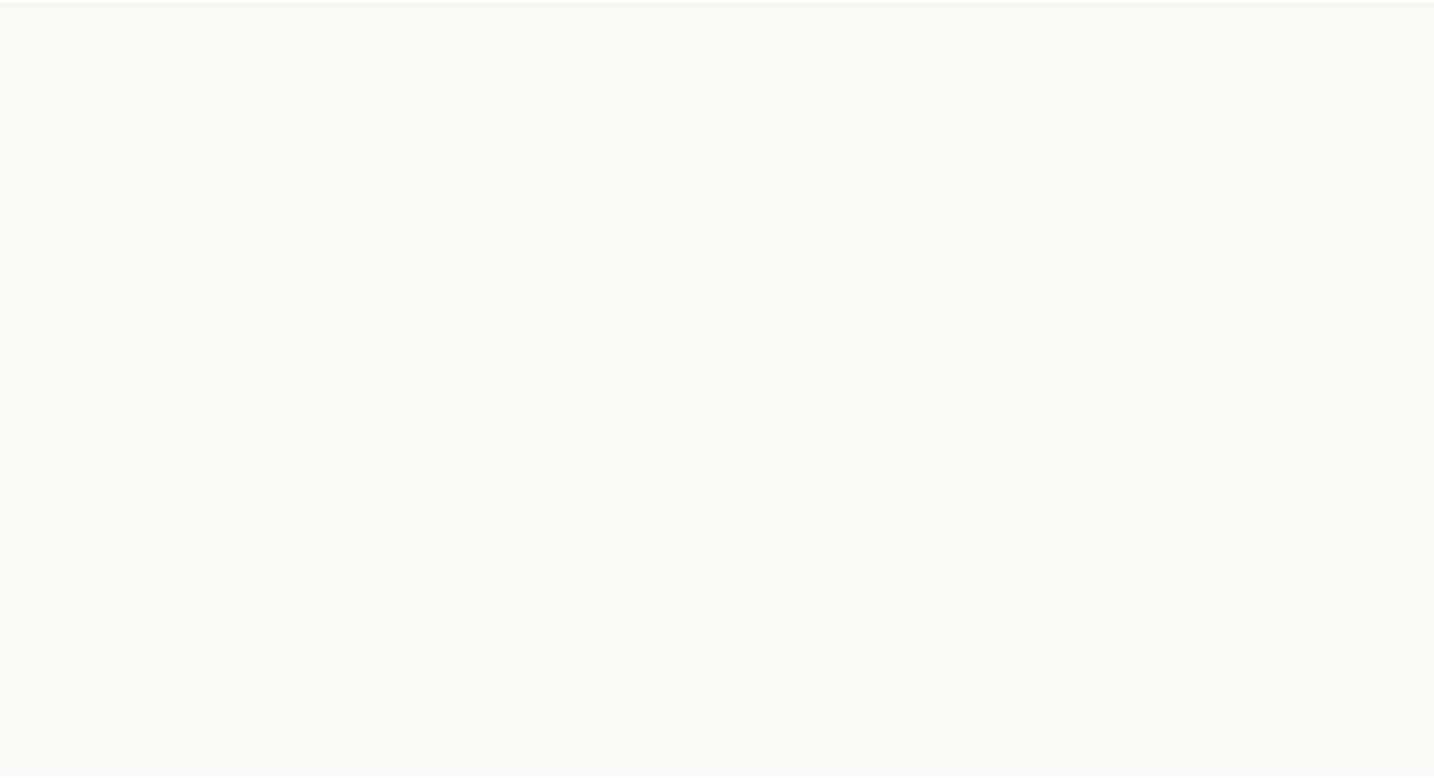 scroll, scrollTop: 0, scrollLeft: 0, axis: both 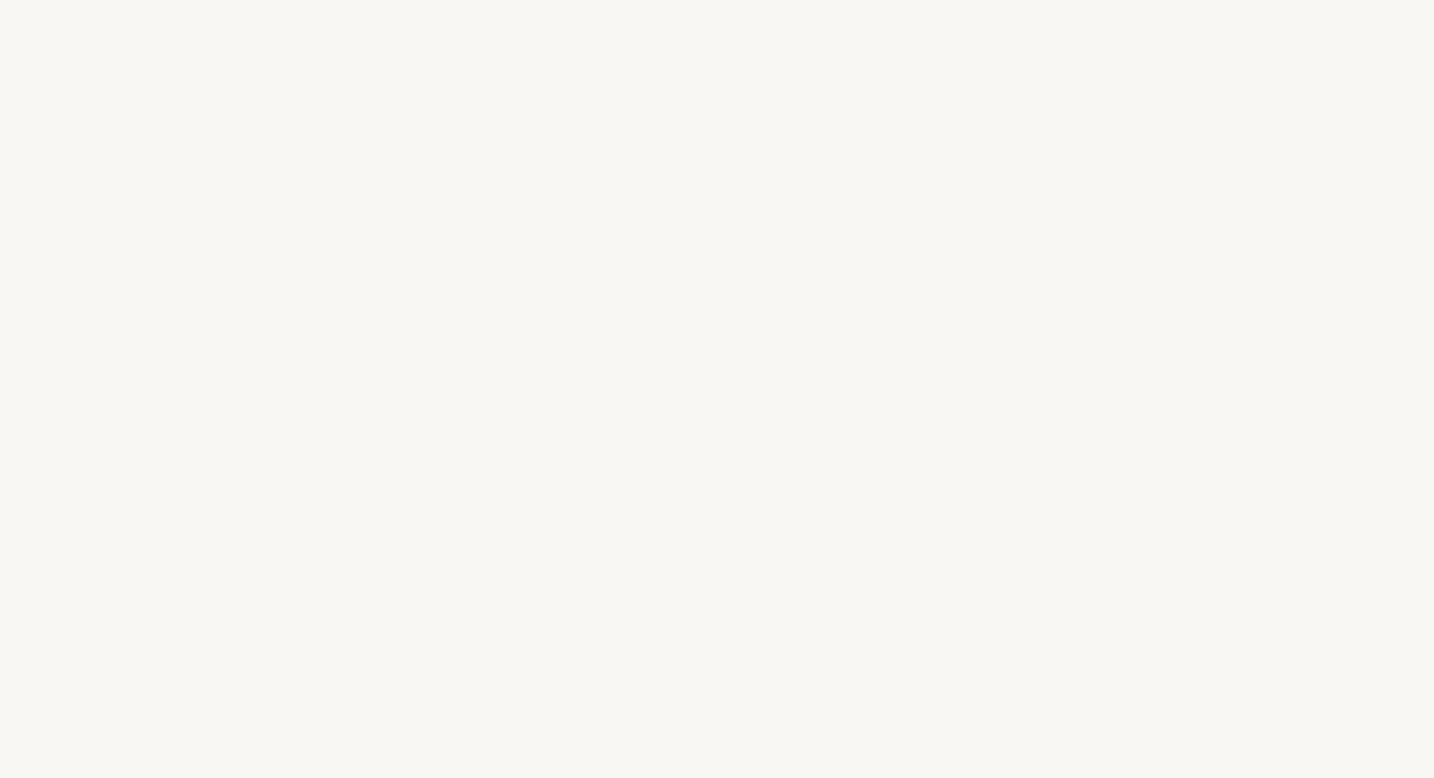 select on "BE" 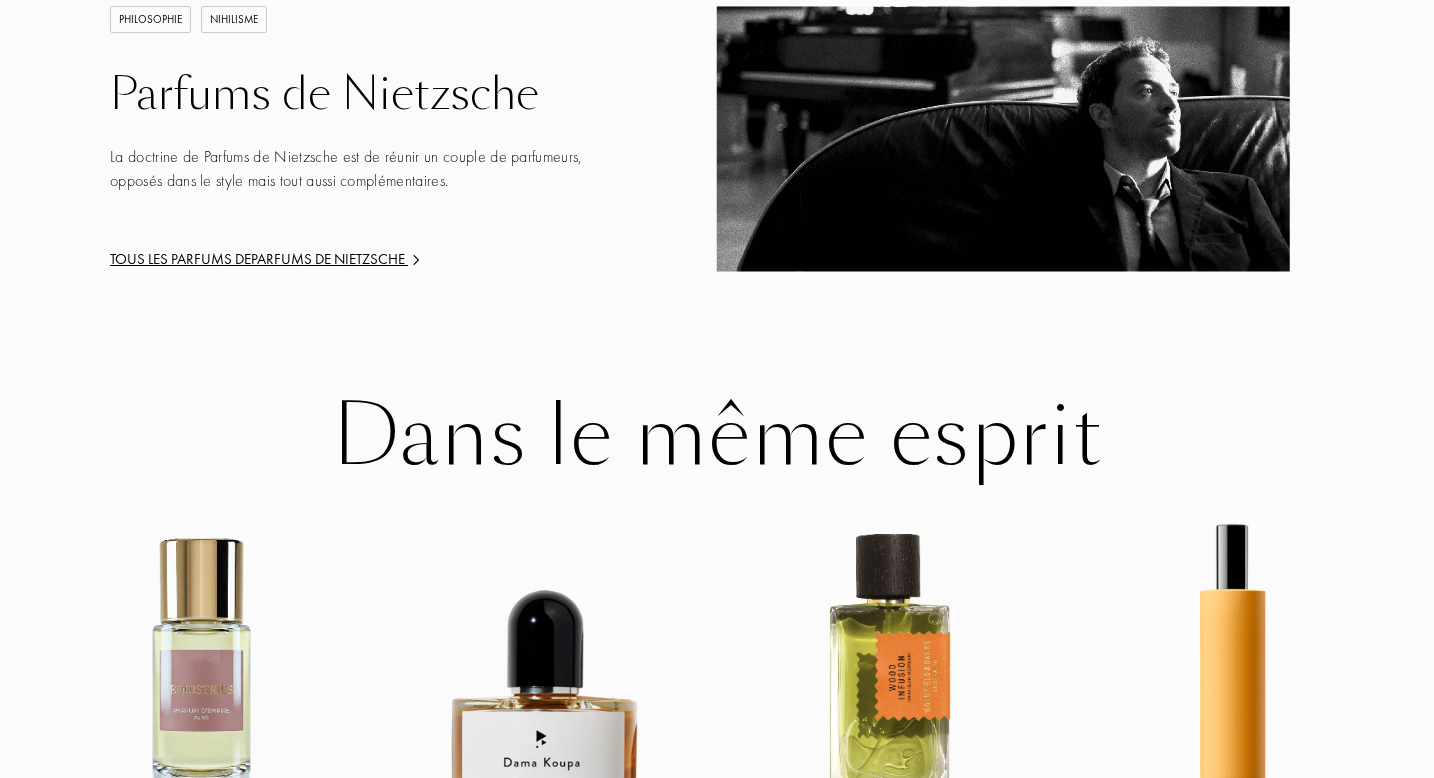 scroll, scrollTop: 2949, scrollLeft: 0, axis: vertical 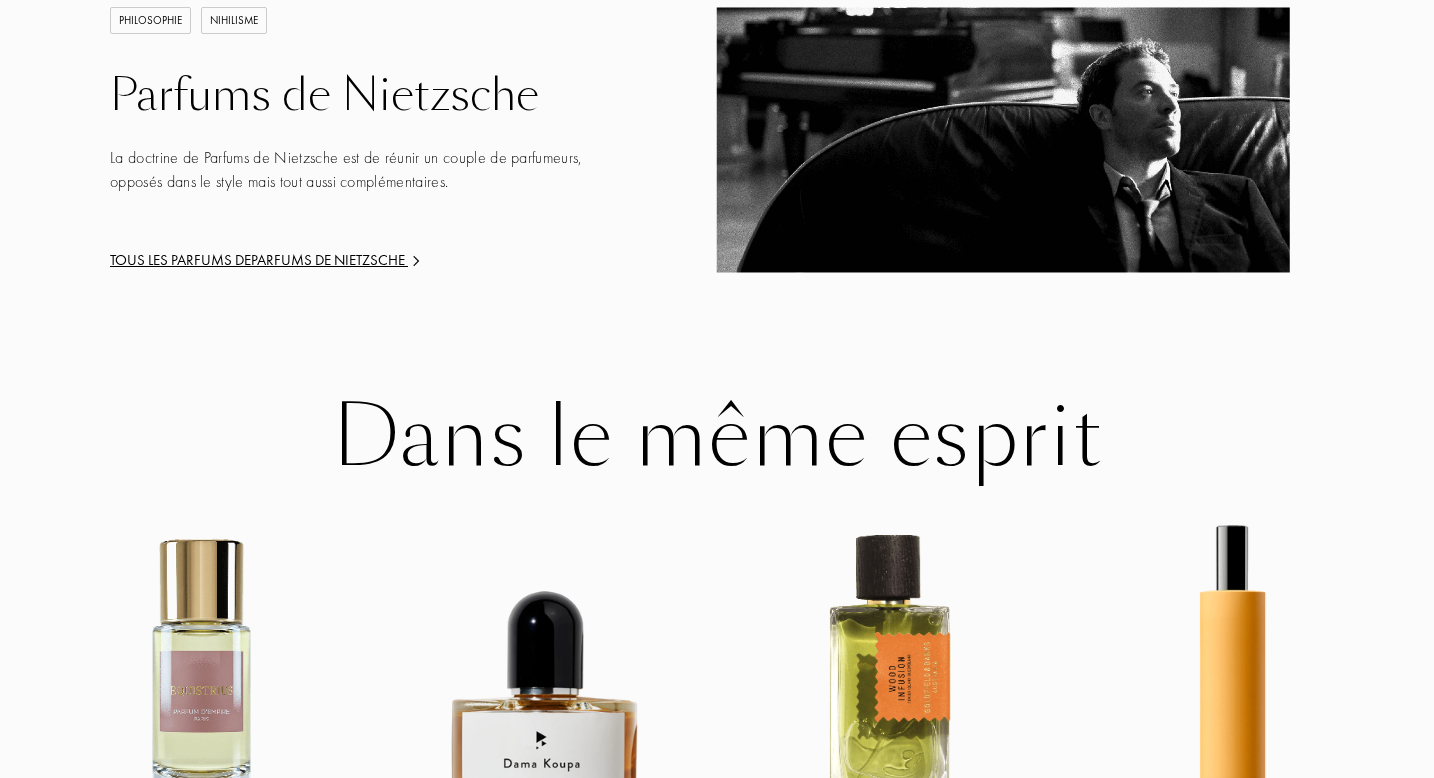 click on "Tous les parfums de  Parfums de Nietzsche" at bounding box center (349, 260) 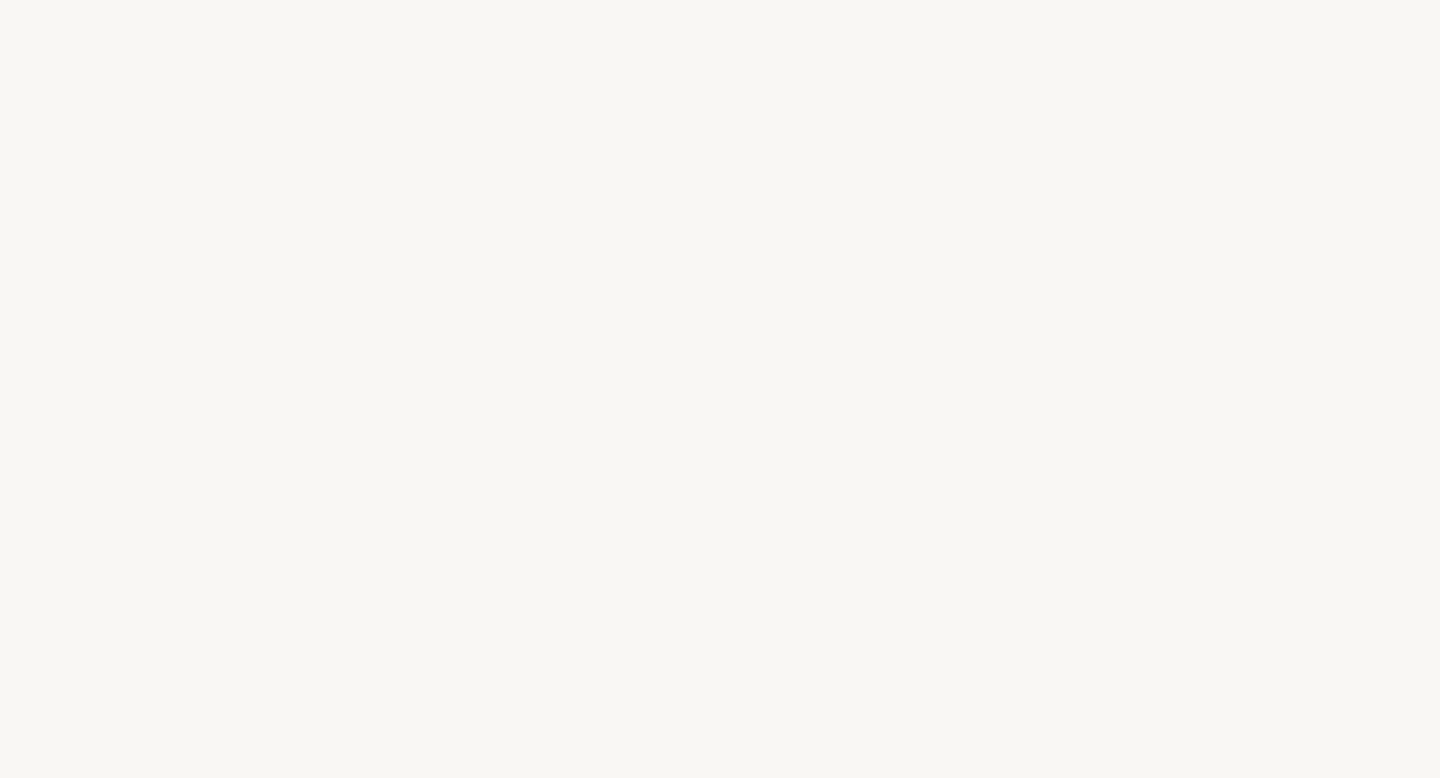 select on "BE" 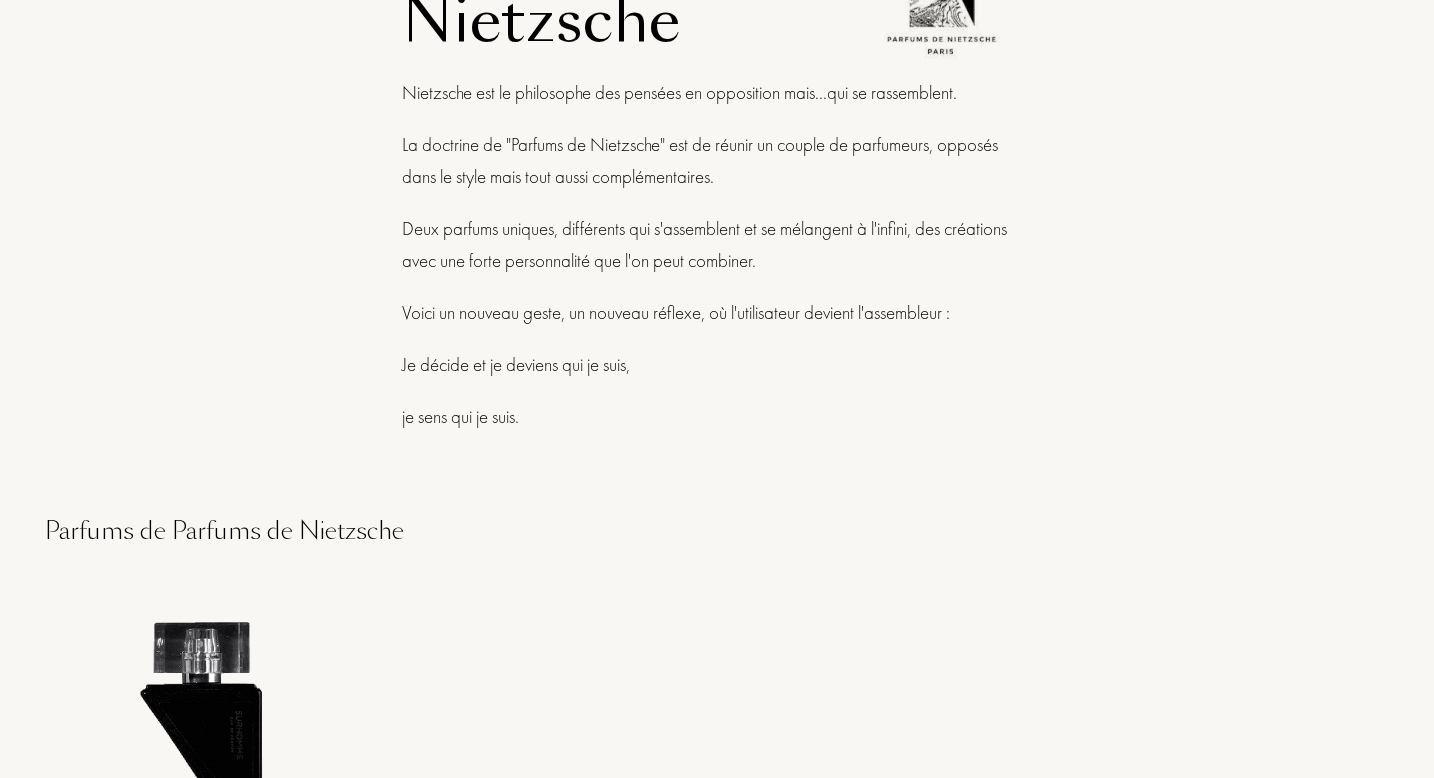 scroll, scrollTop: 897, scrollLeft: 0, axis: vertical 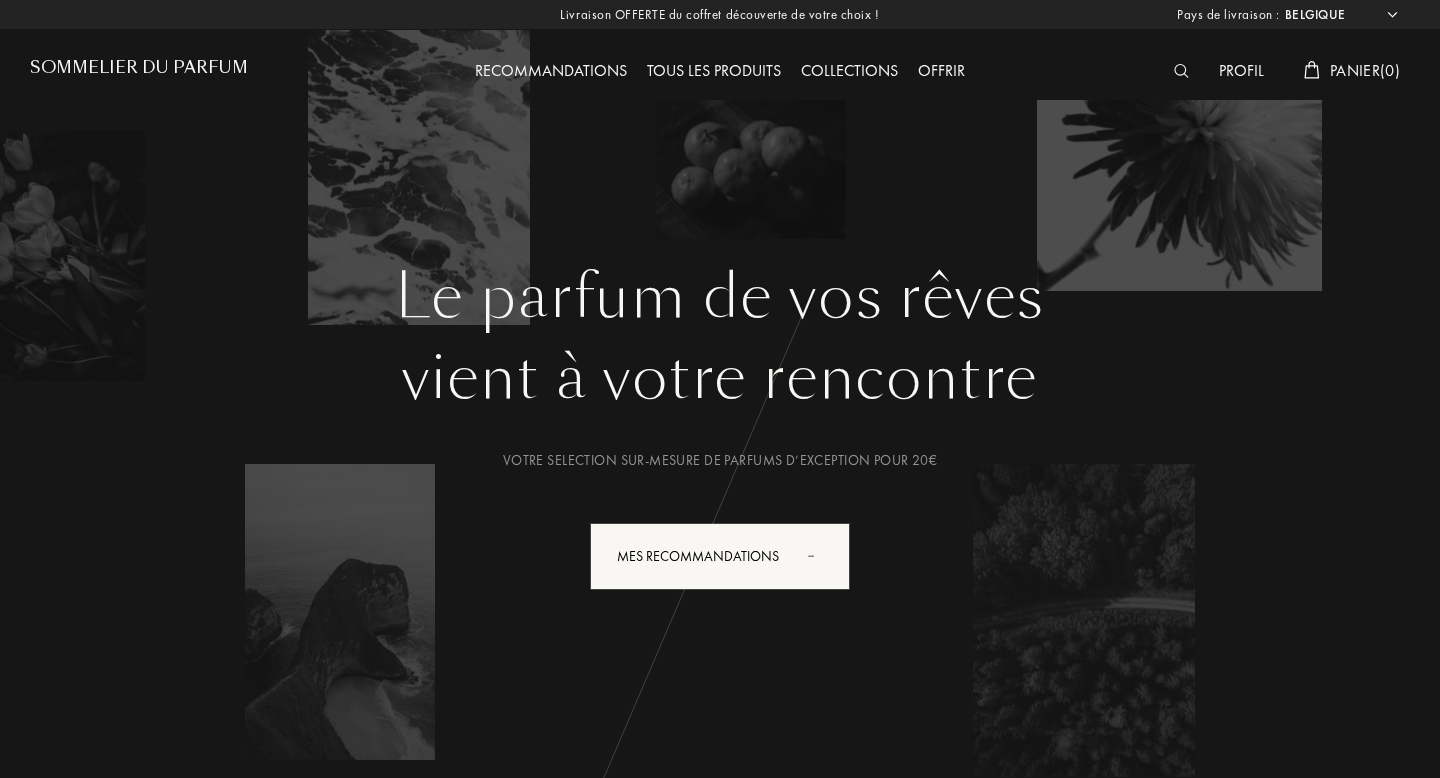 select on "BE" 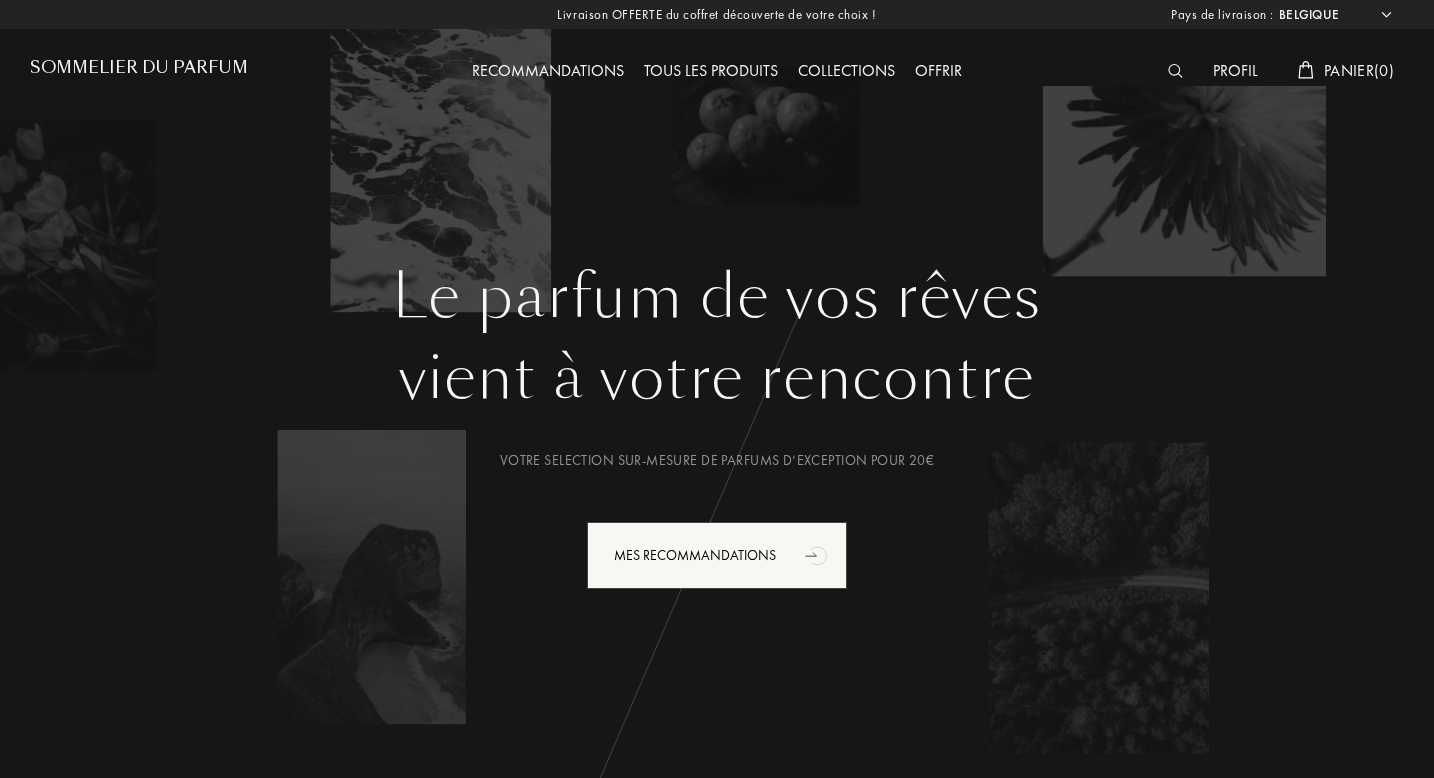 scroll, scrollTop: 0, scrollLeft: 0, axis: both 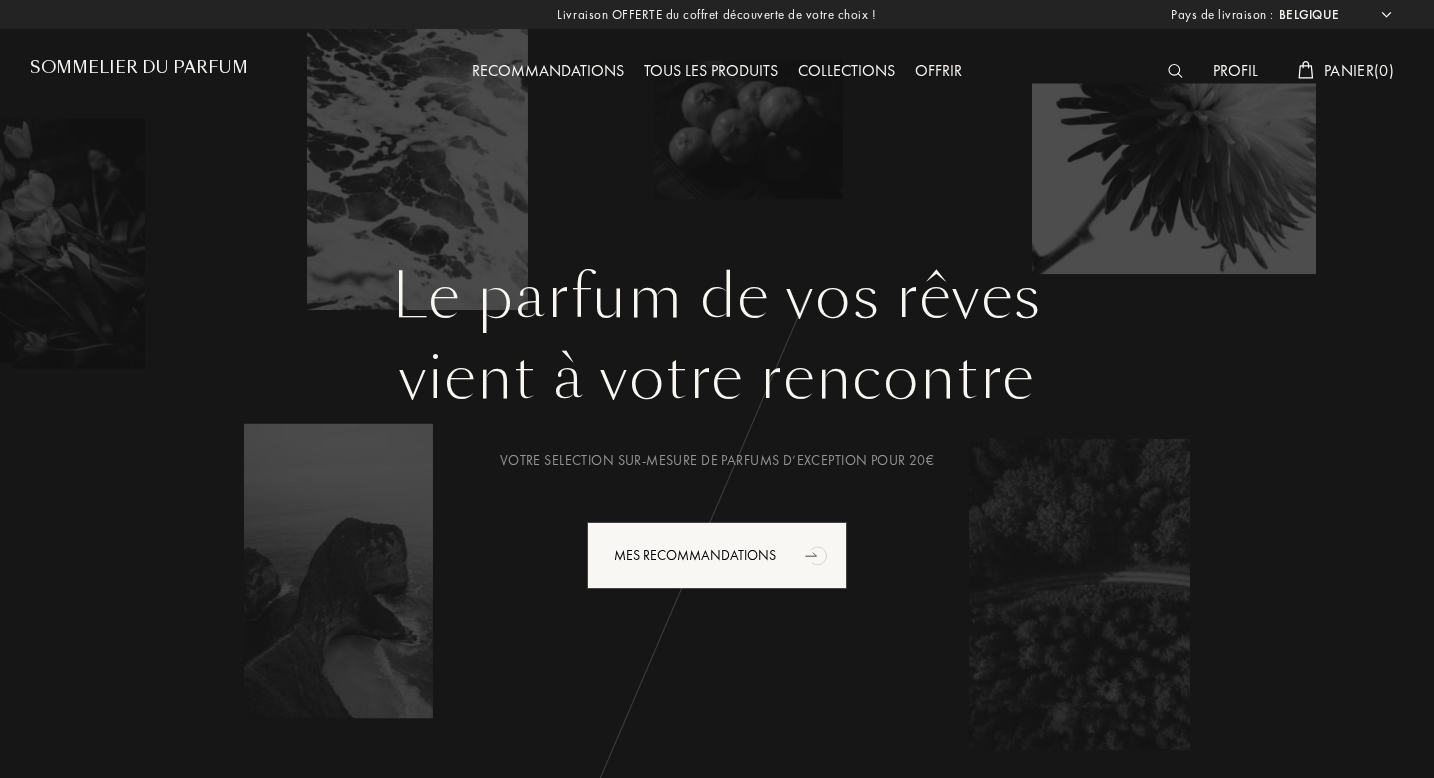 click on "Tous les produits" at bounding box center (711, 72) 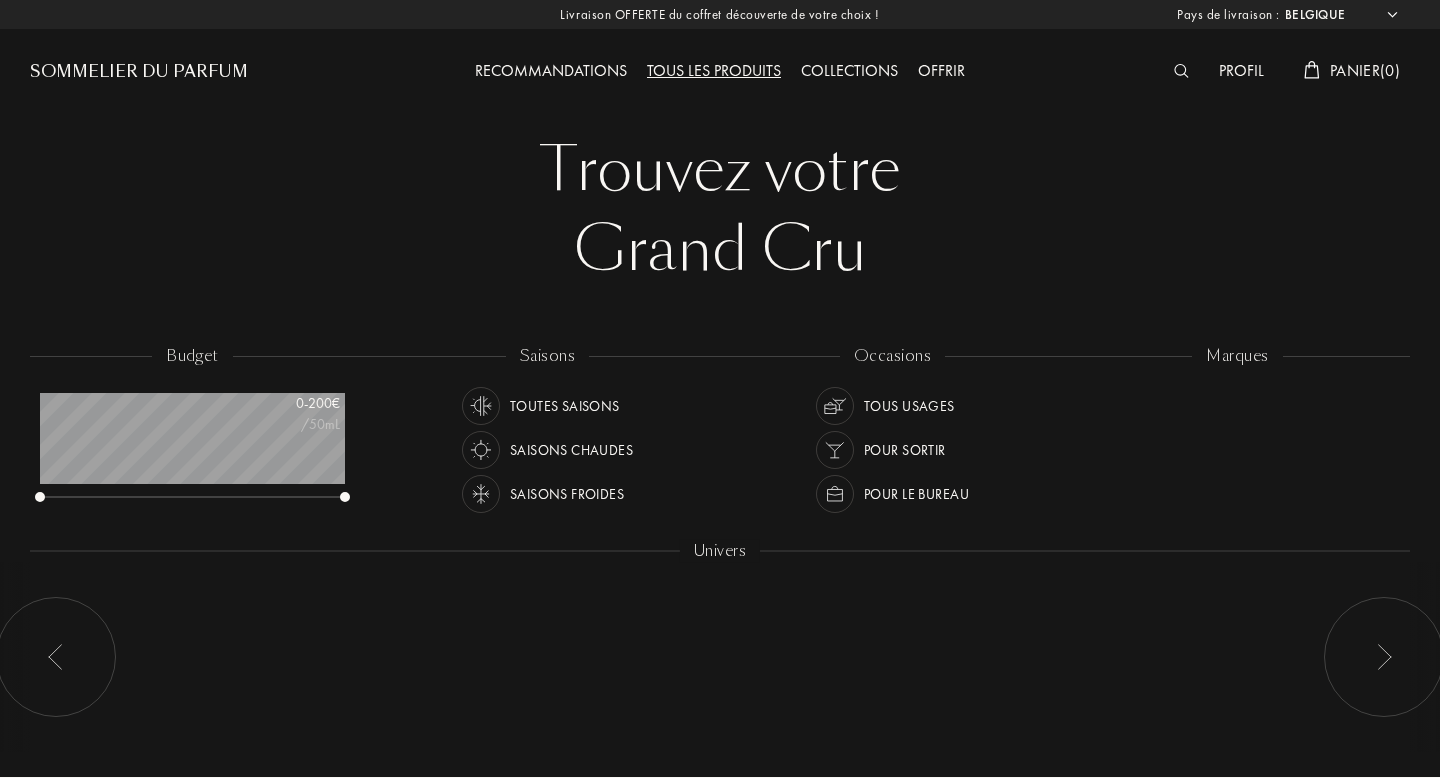 select on "BE" 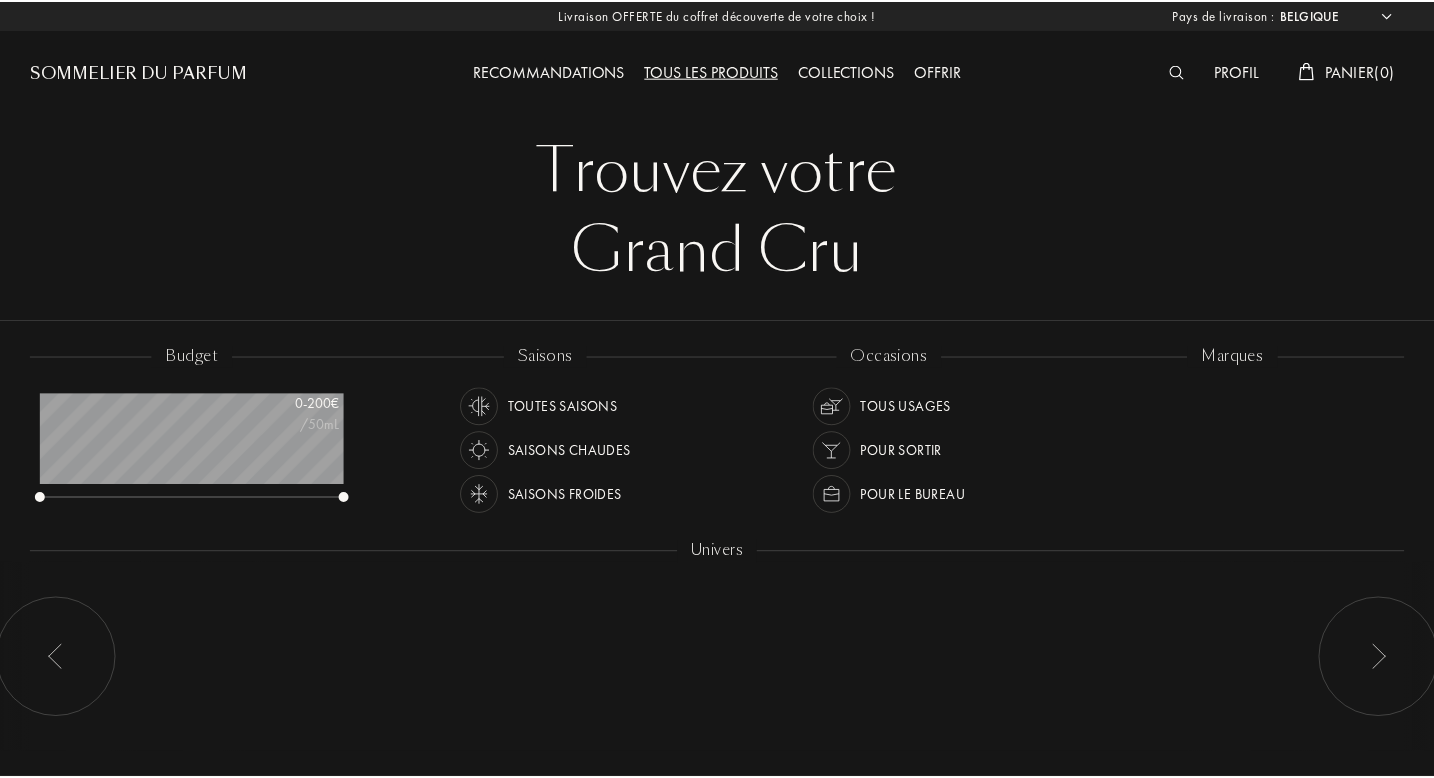 scroll, scrollTop: 0, scrollLeft: 0, axis: both 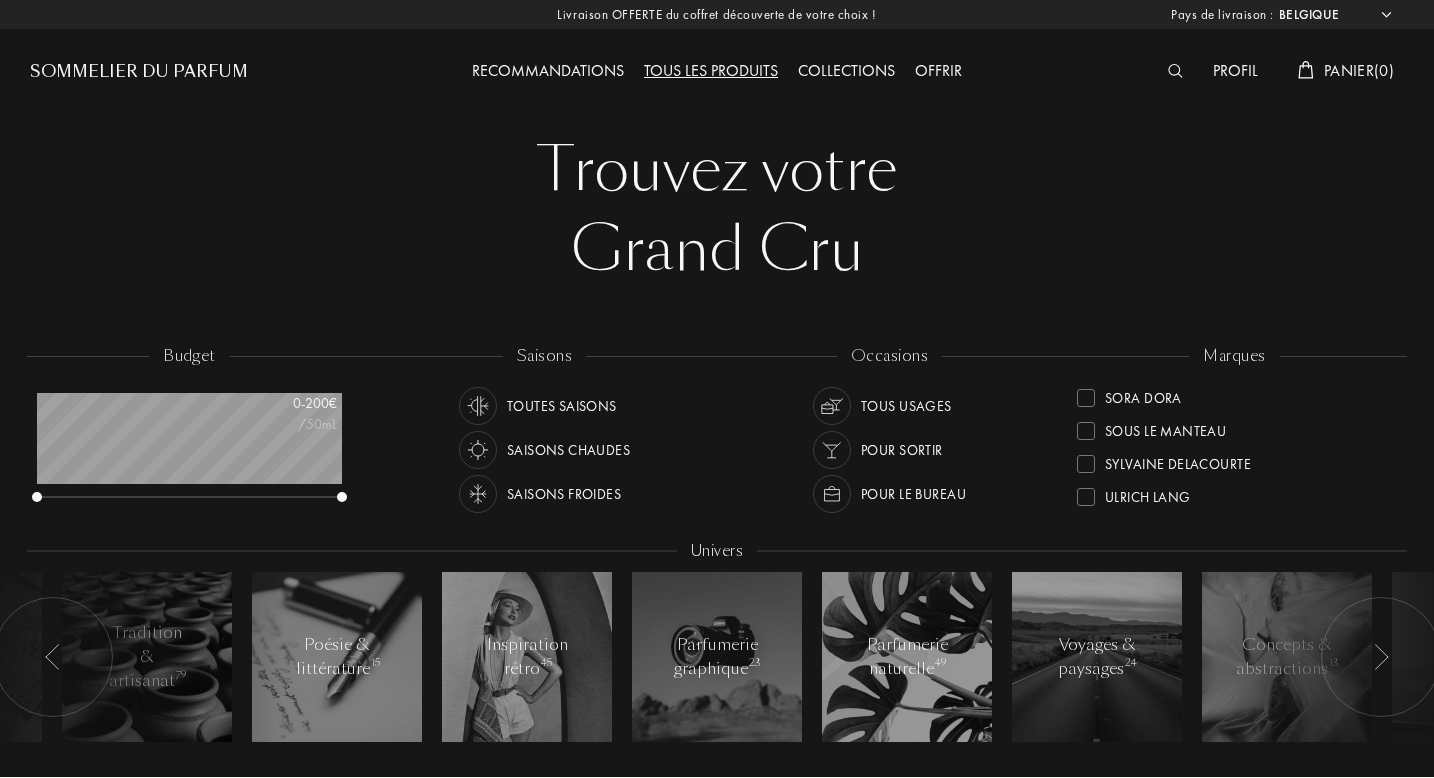 click on "Sylvaine Delacourte" at bounding box center (1178, 460) 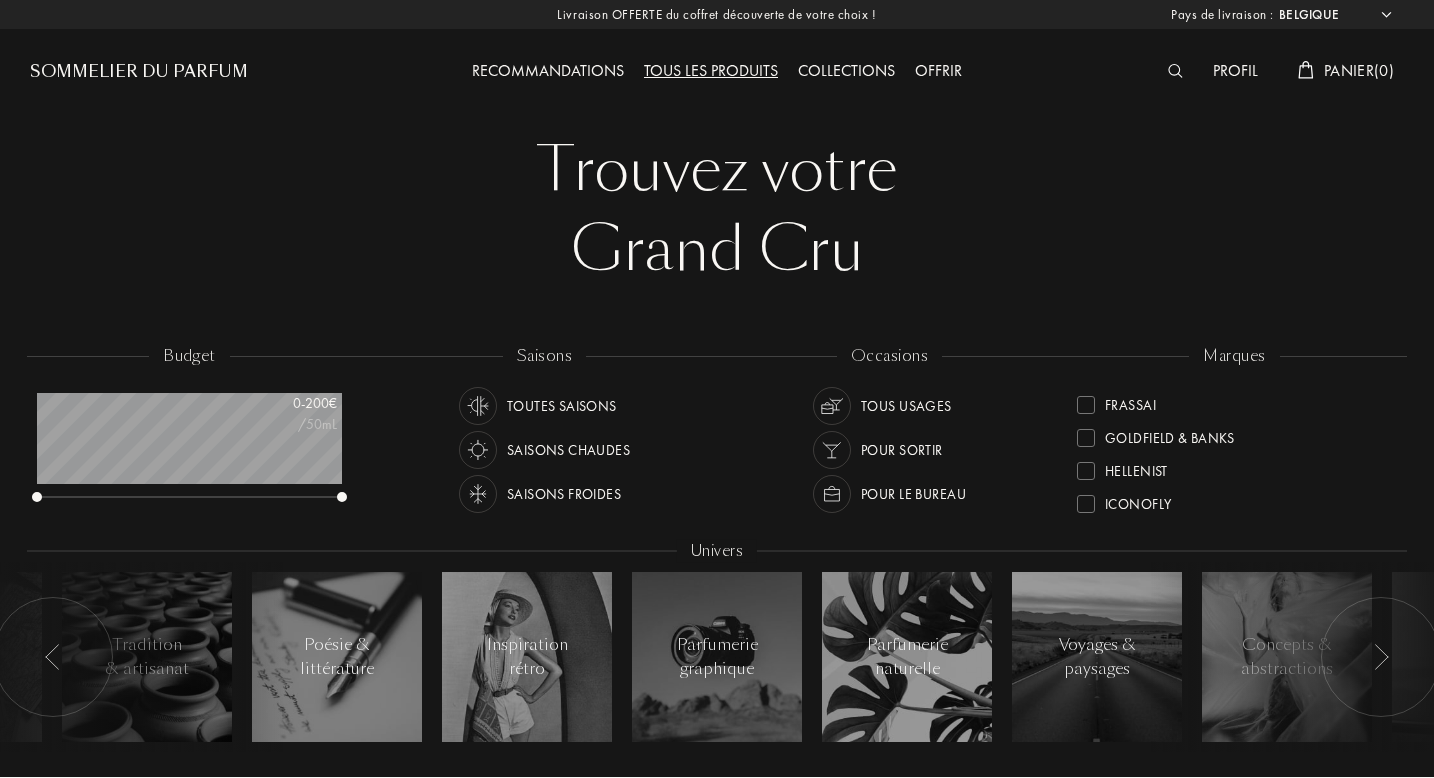 scroll, scrollTop: 376, scrollLeft: 0, axis: vertical 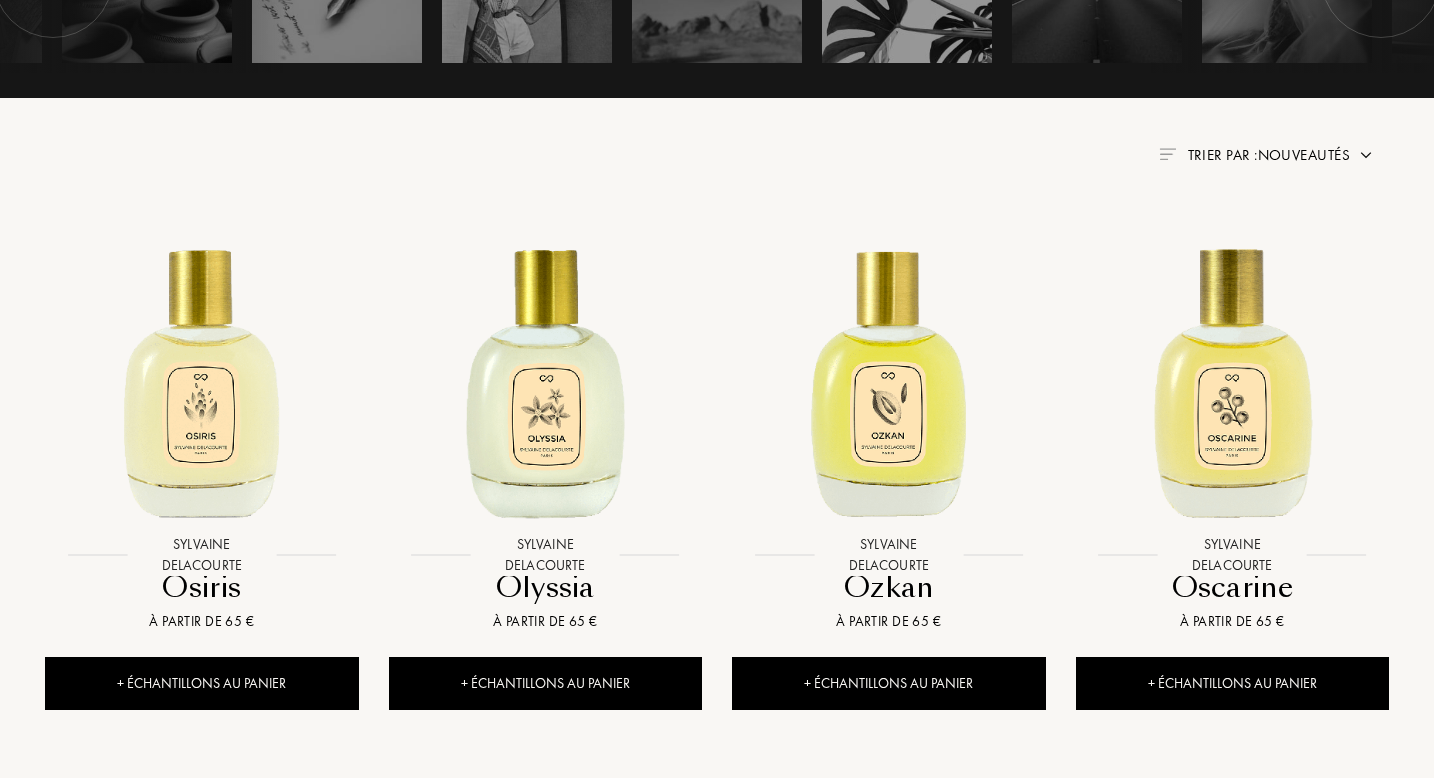 click on "Trier par :  Nouveautés" at bounding box center [1269, 155] 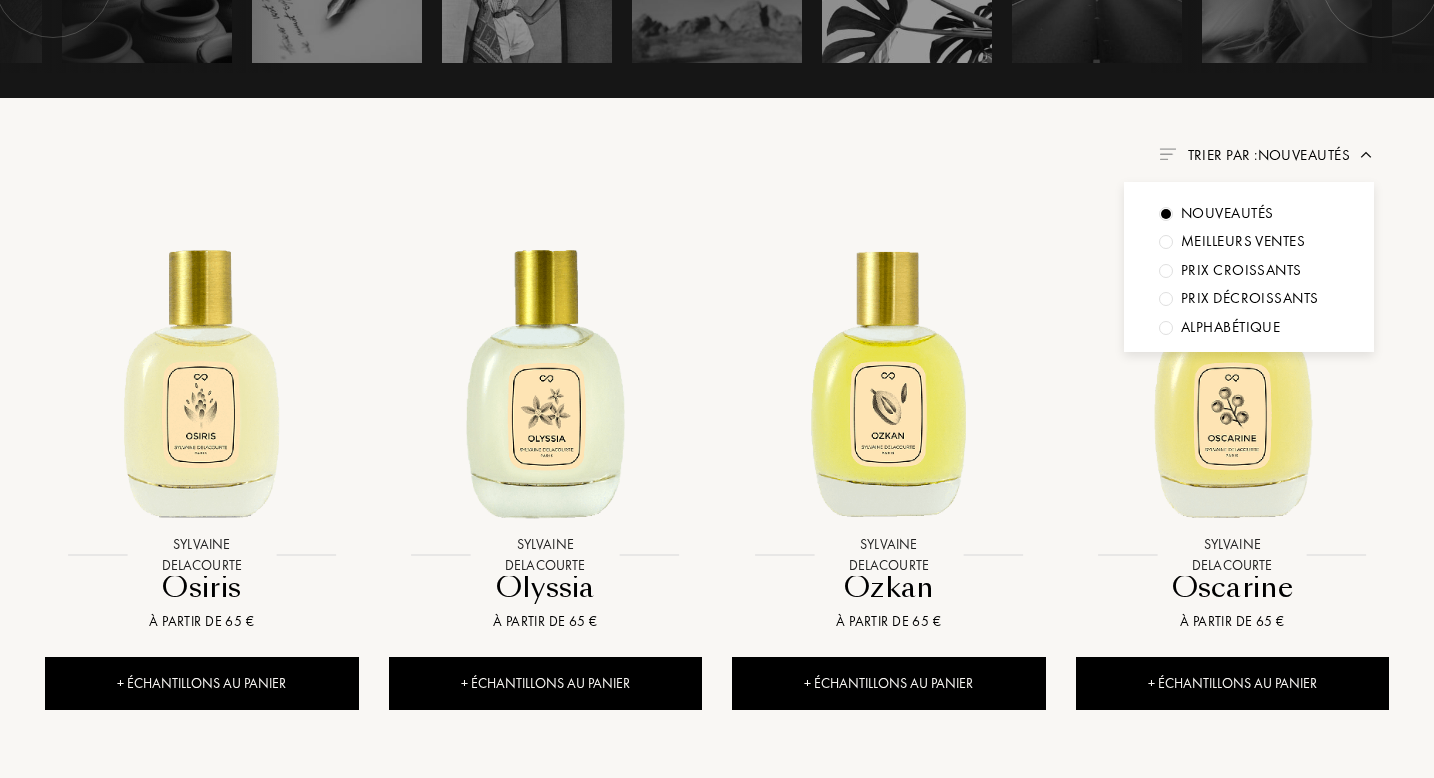 click on "Trier par :  Nouveautés" at bounding box center [1269, 155] 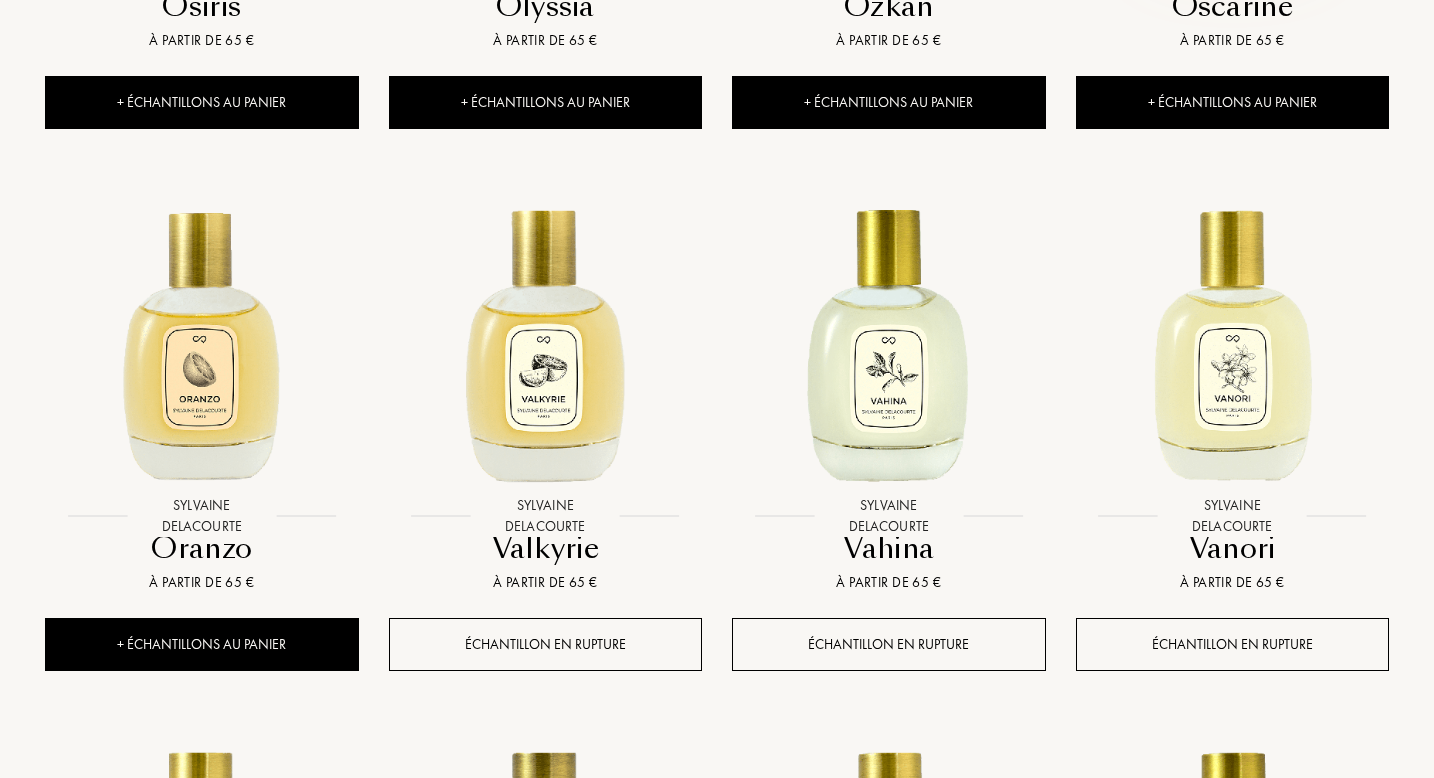 scroll, scrollTop: 1262, scrollLeft: 0, axis: vertical 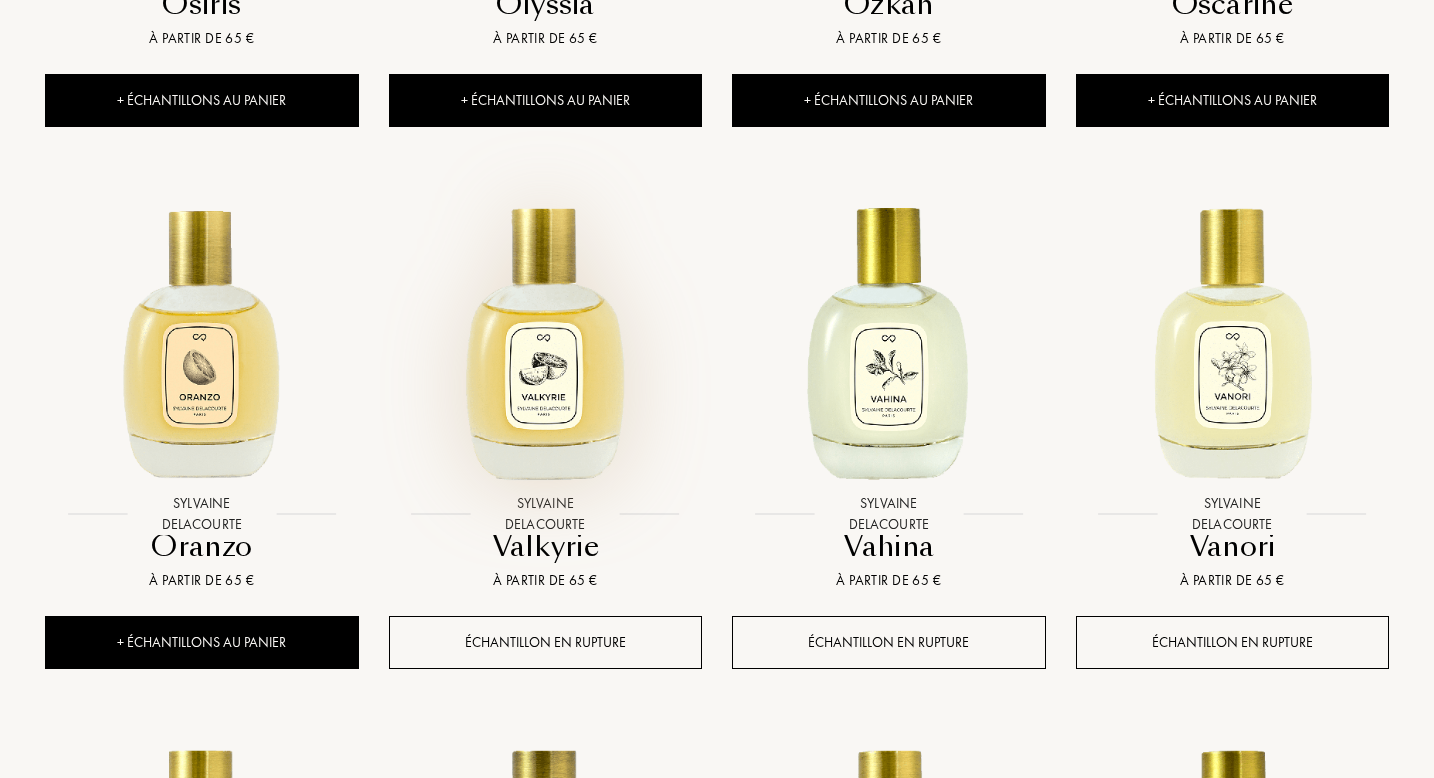 click at bounding box center [545, 338] 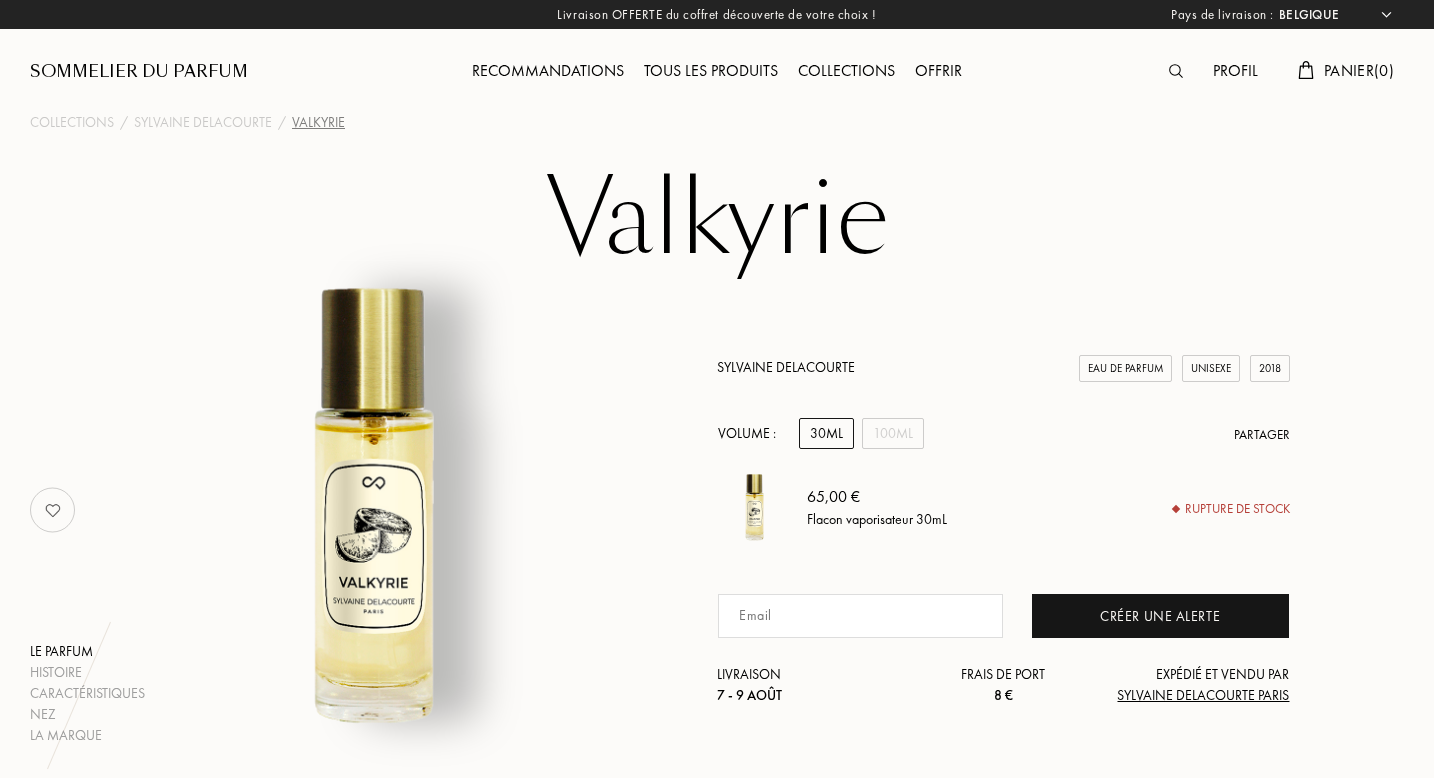 select on "BE" 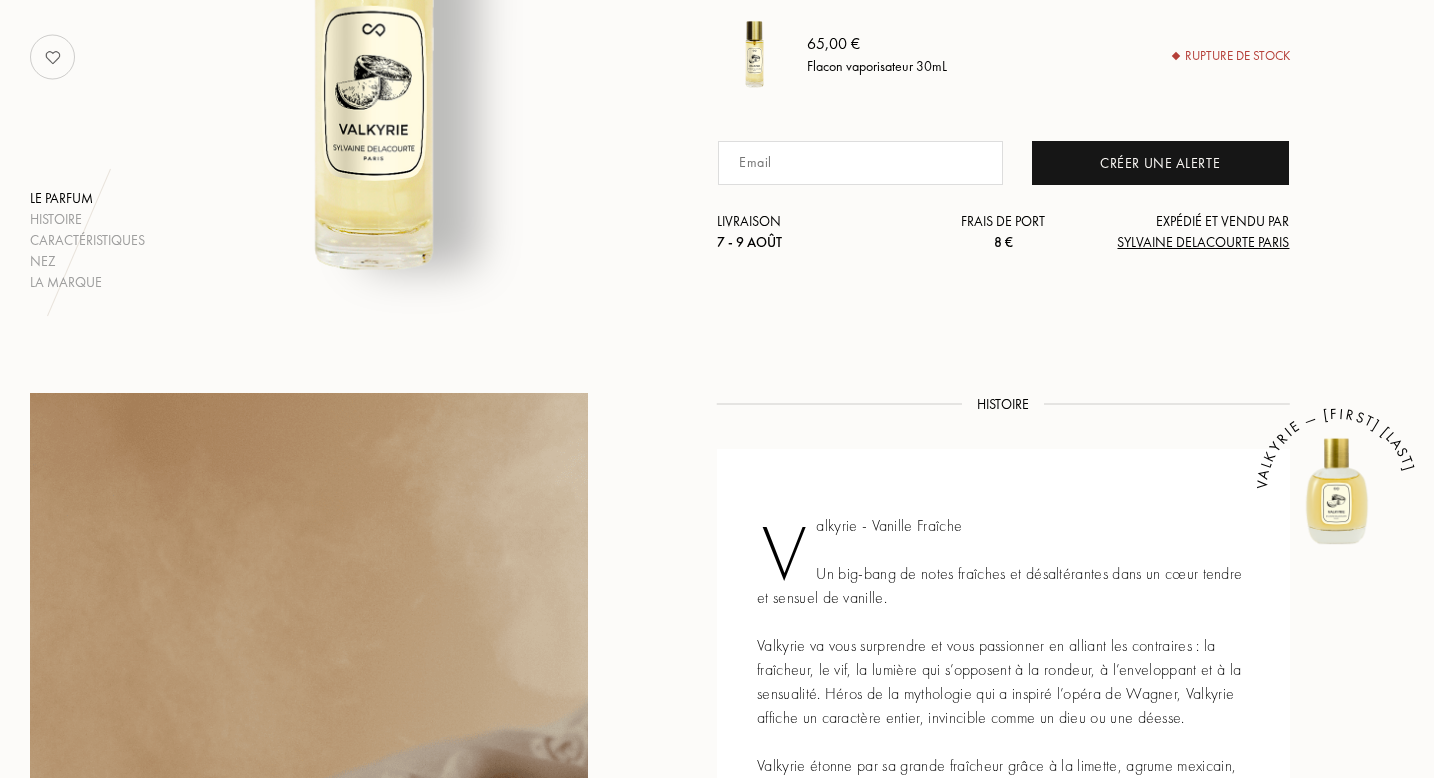 scroll, scrollTop: 447, scrollLeft: 0, axis: vertical 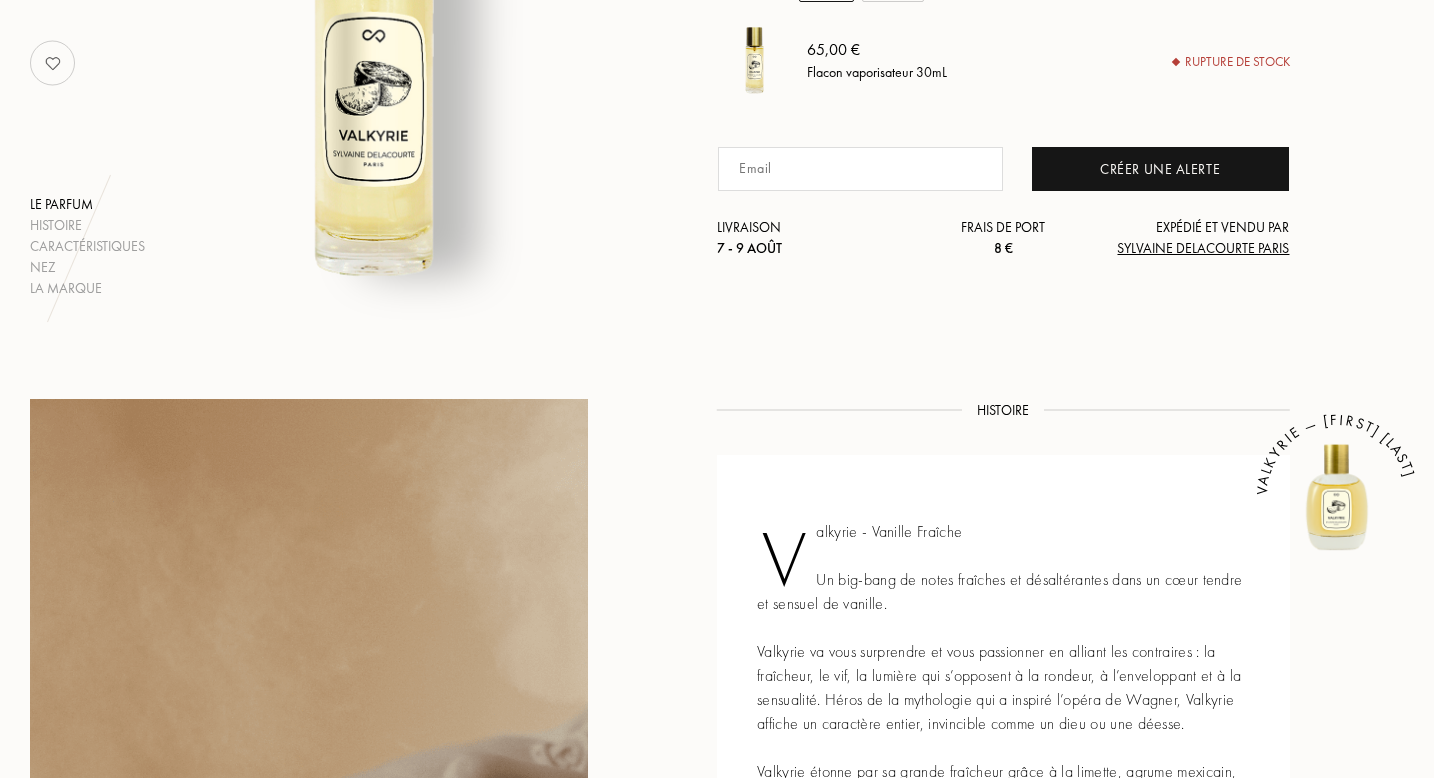 click on "Sylvaine Delacourte Paris" at bounding box center [1203, 248] 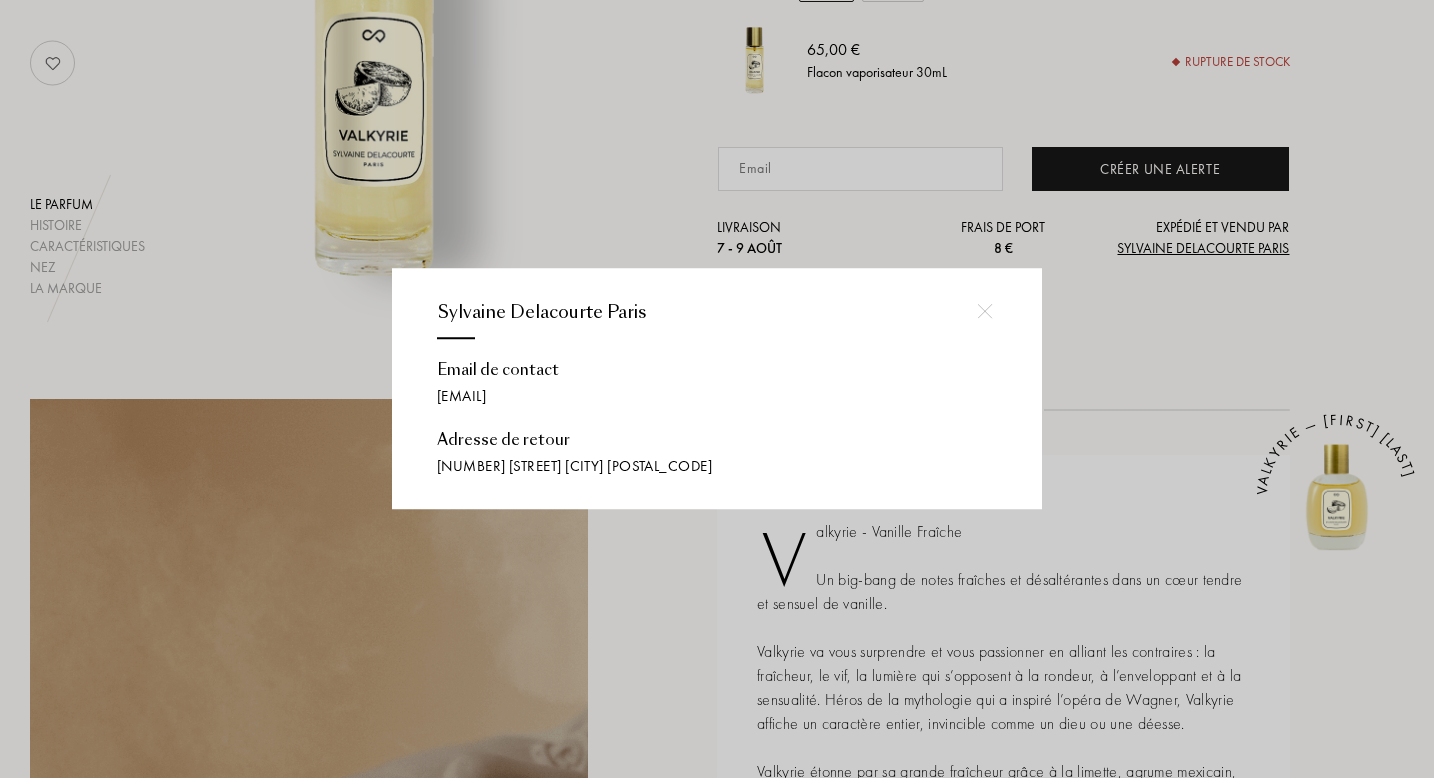 click at bounding box center (720, 389) 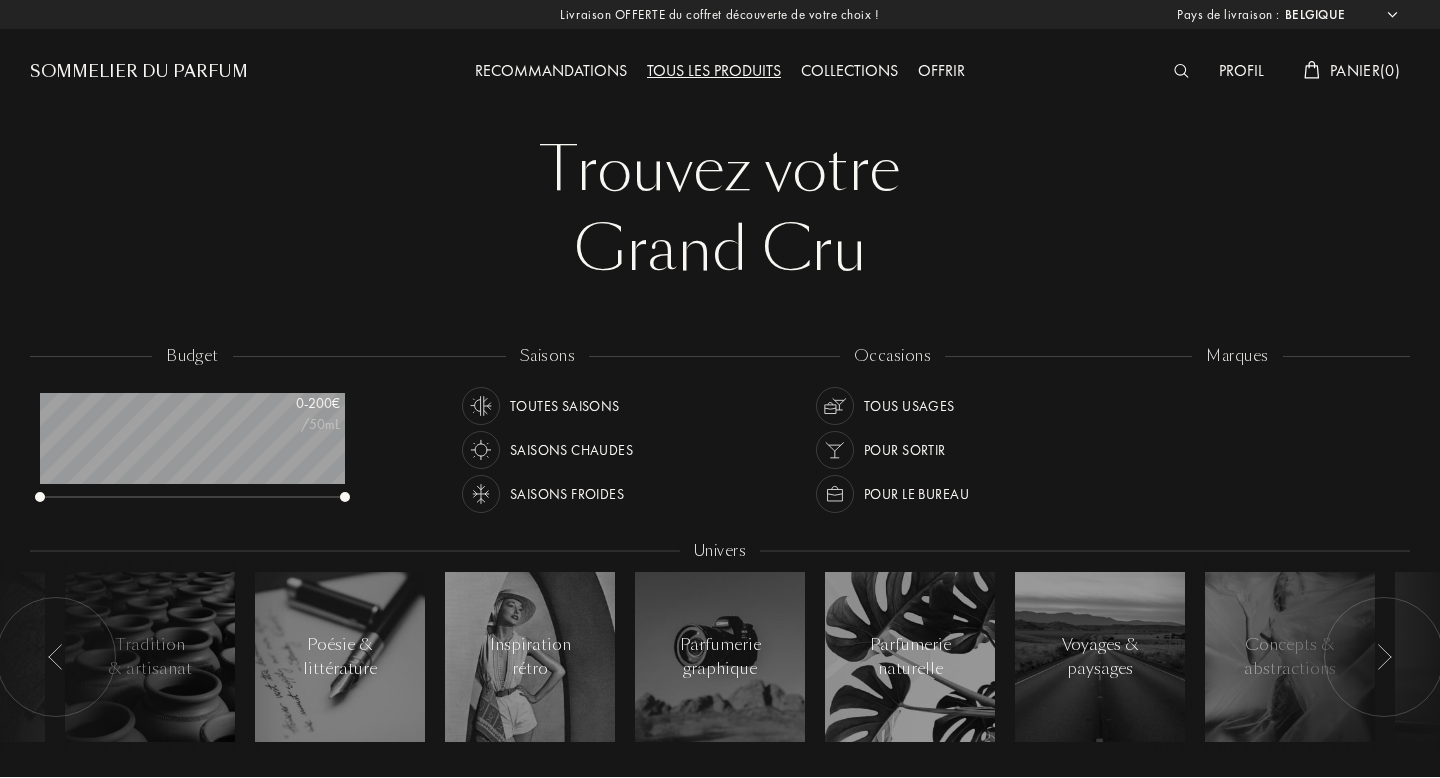 select on "BE" 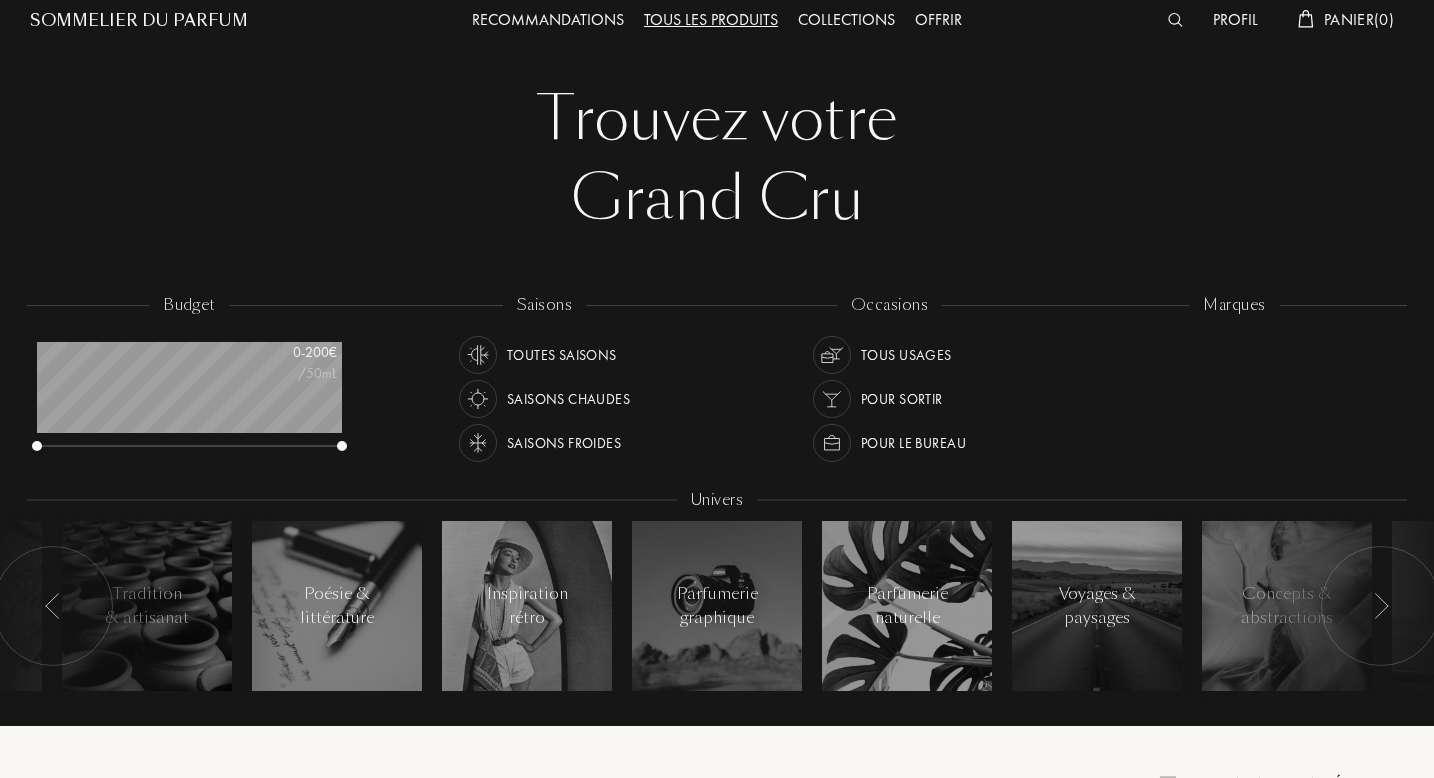 scroll, scrollTop: 8, scrollLeft: 0, axis: vertical 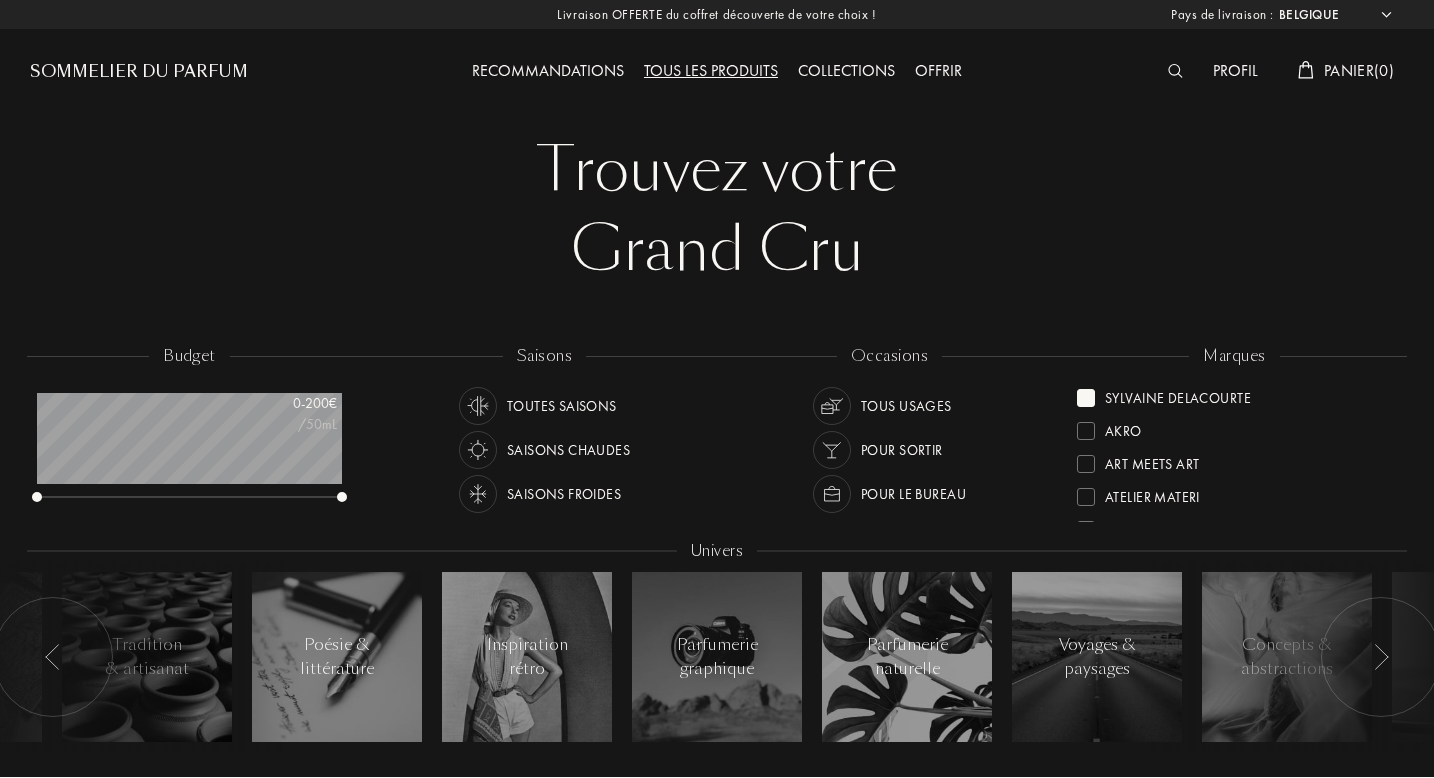 click at bounding box center (1086, 398) 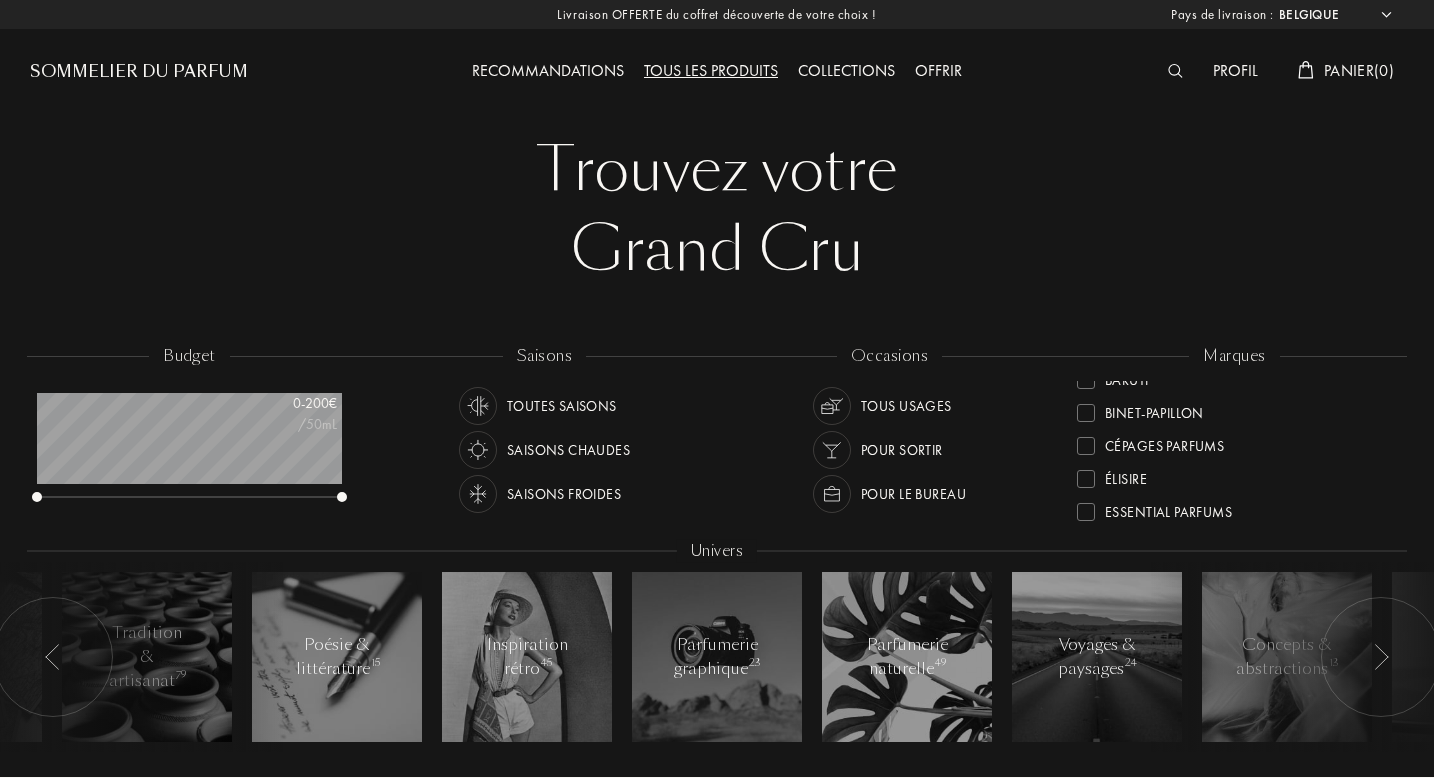 scroll, scrollTop: 138, scrollLeft: 0, axis: vertical 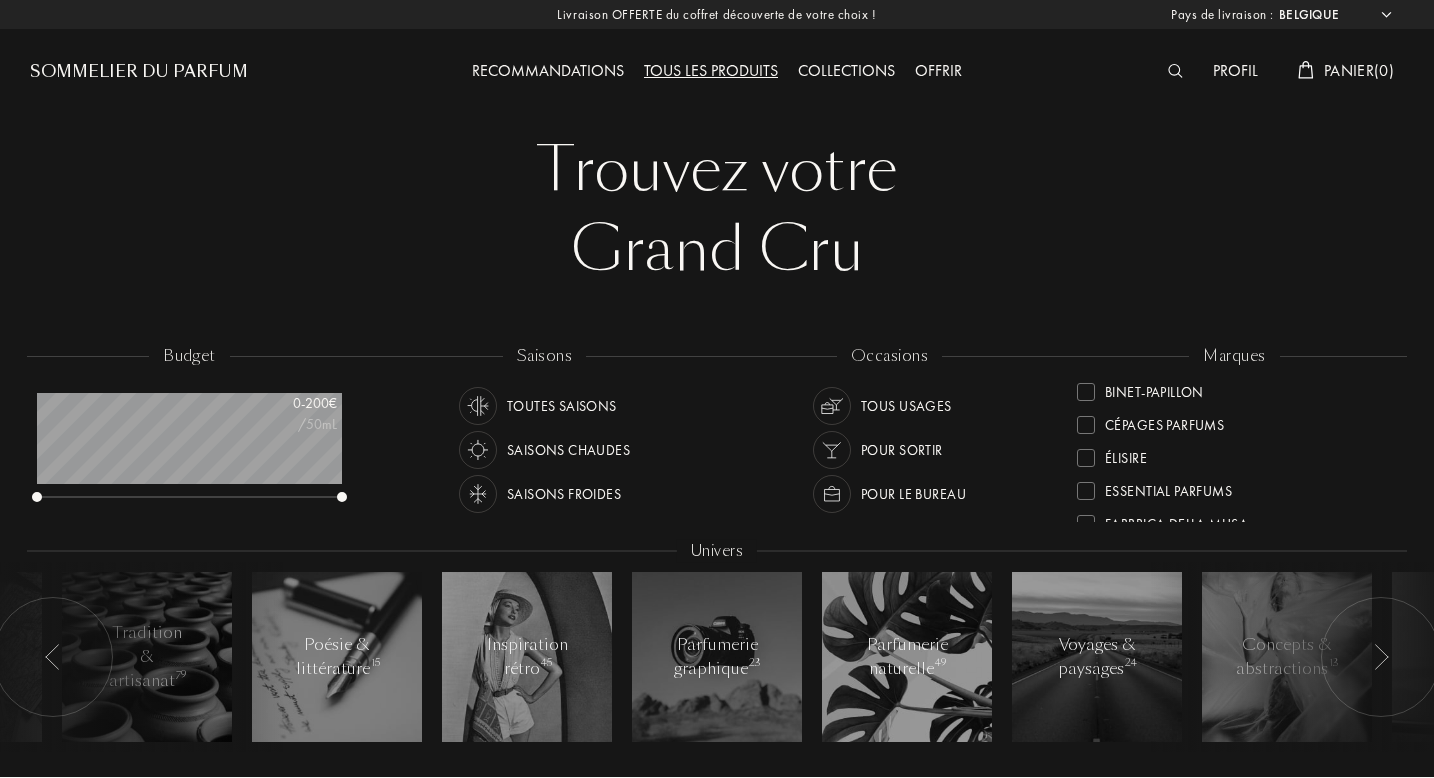 click on "Cépages Parfums" at bounding box center [1164, 421] 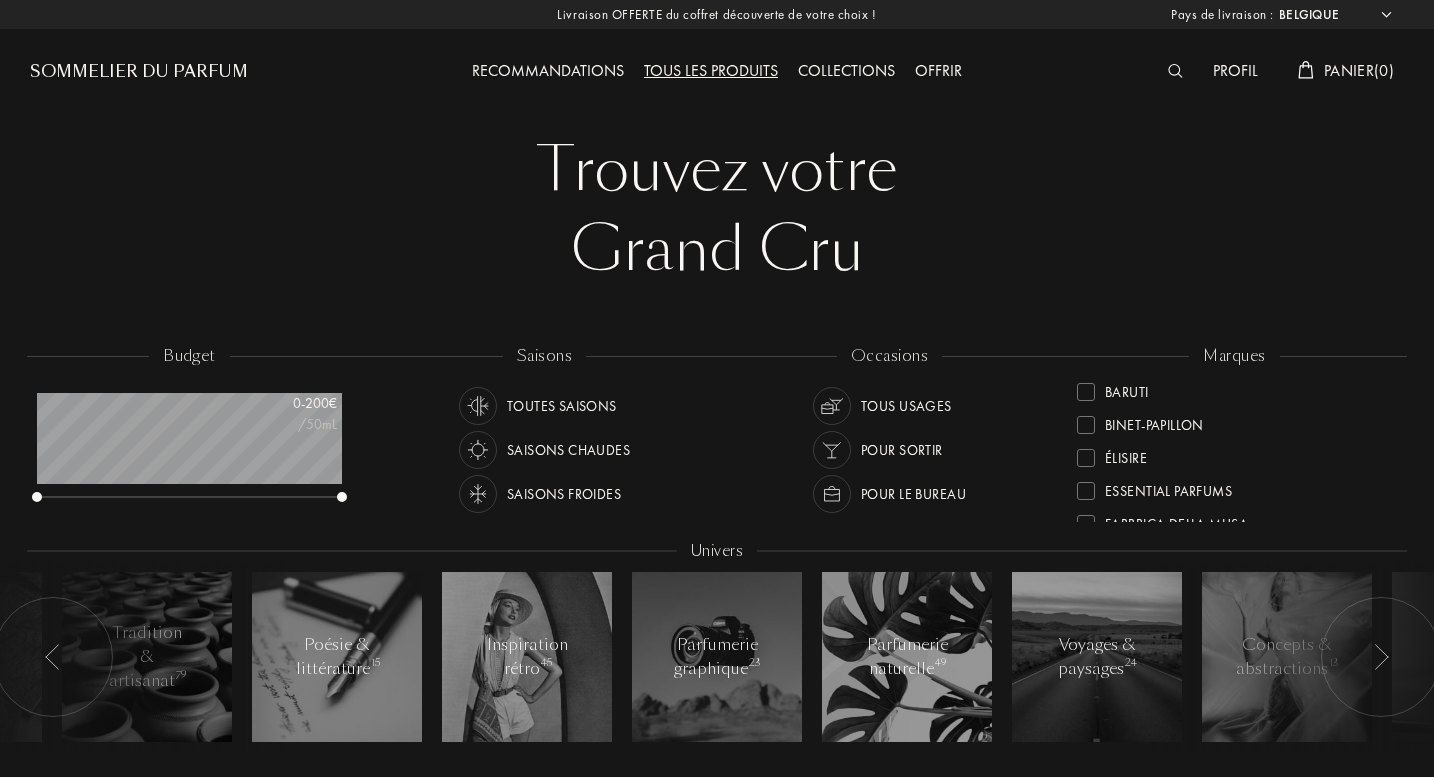 scroll, scrollTop: 0, scrollLeft: 0, axis: both 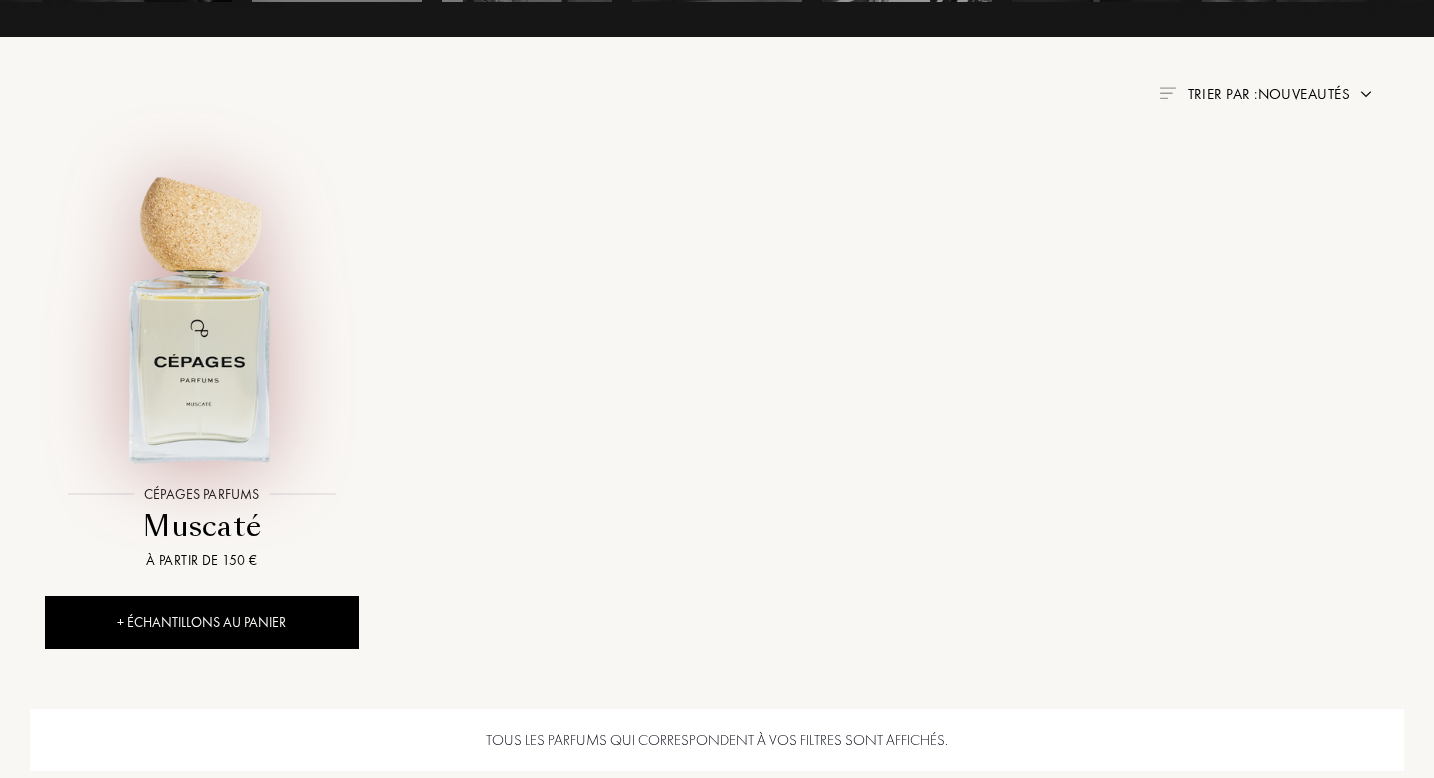 click at bounding box center [201, 317] 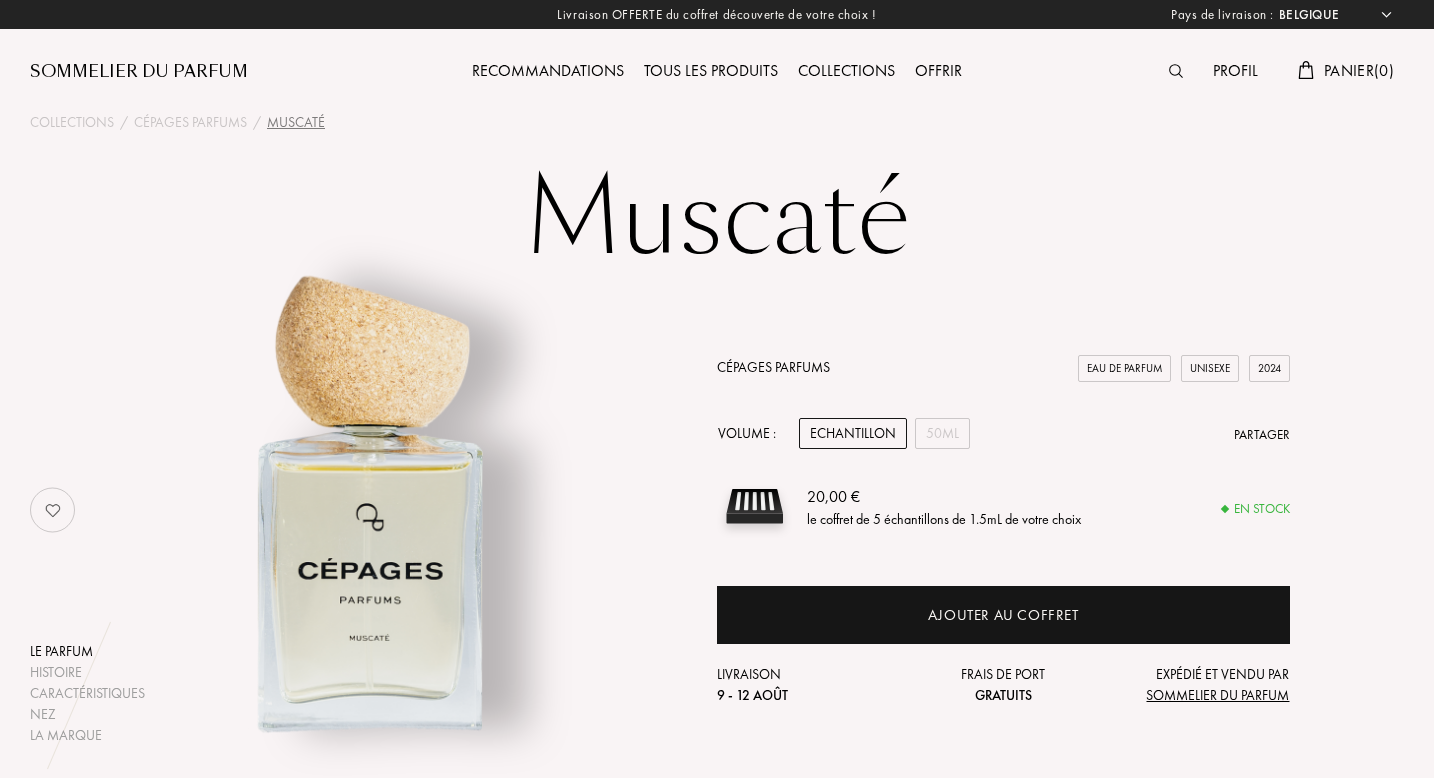 select on "BE" 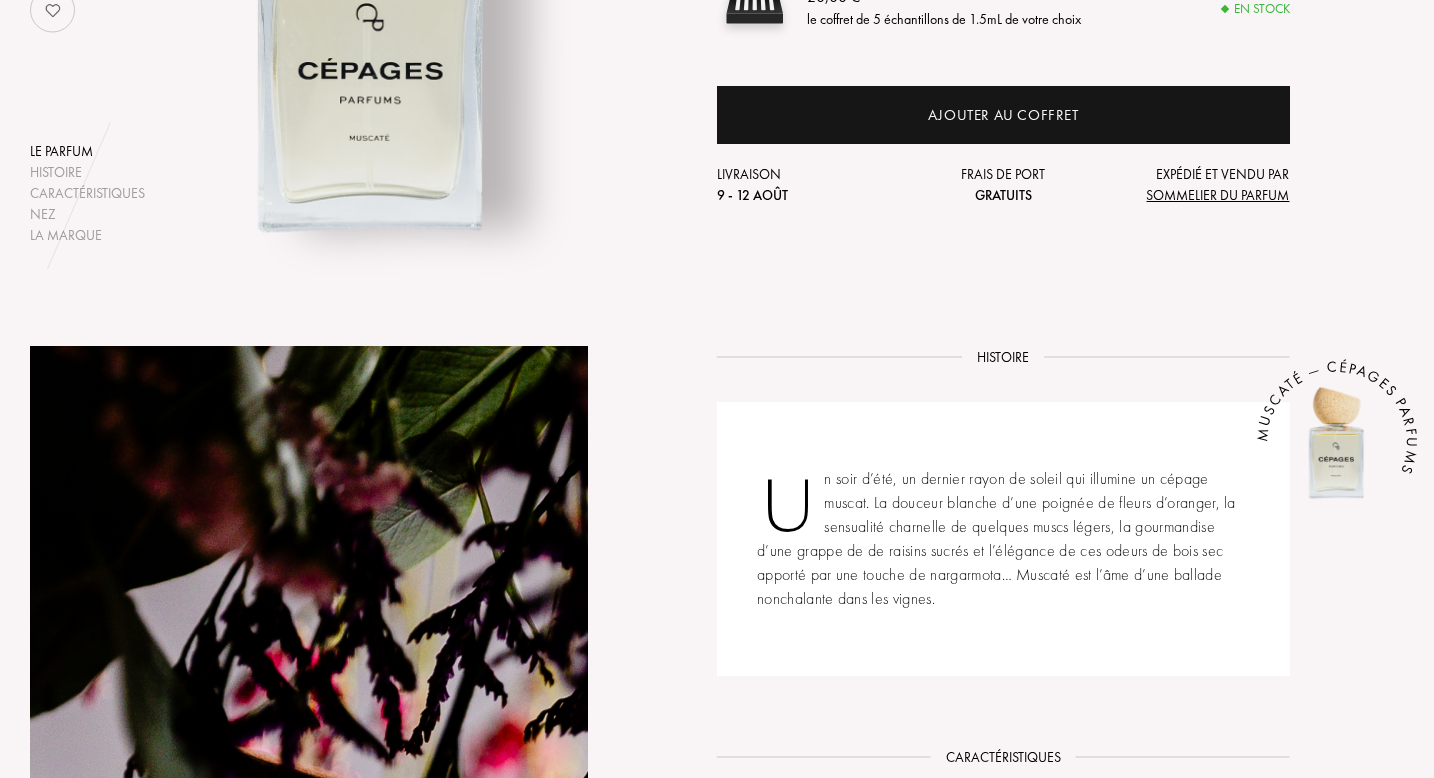 scroll, scrollTop: 508, scrollLeft: 0, axis: vertical 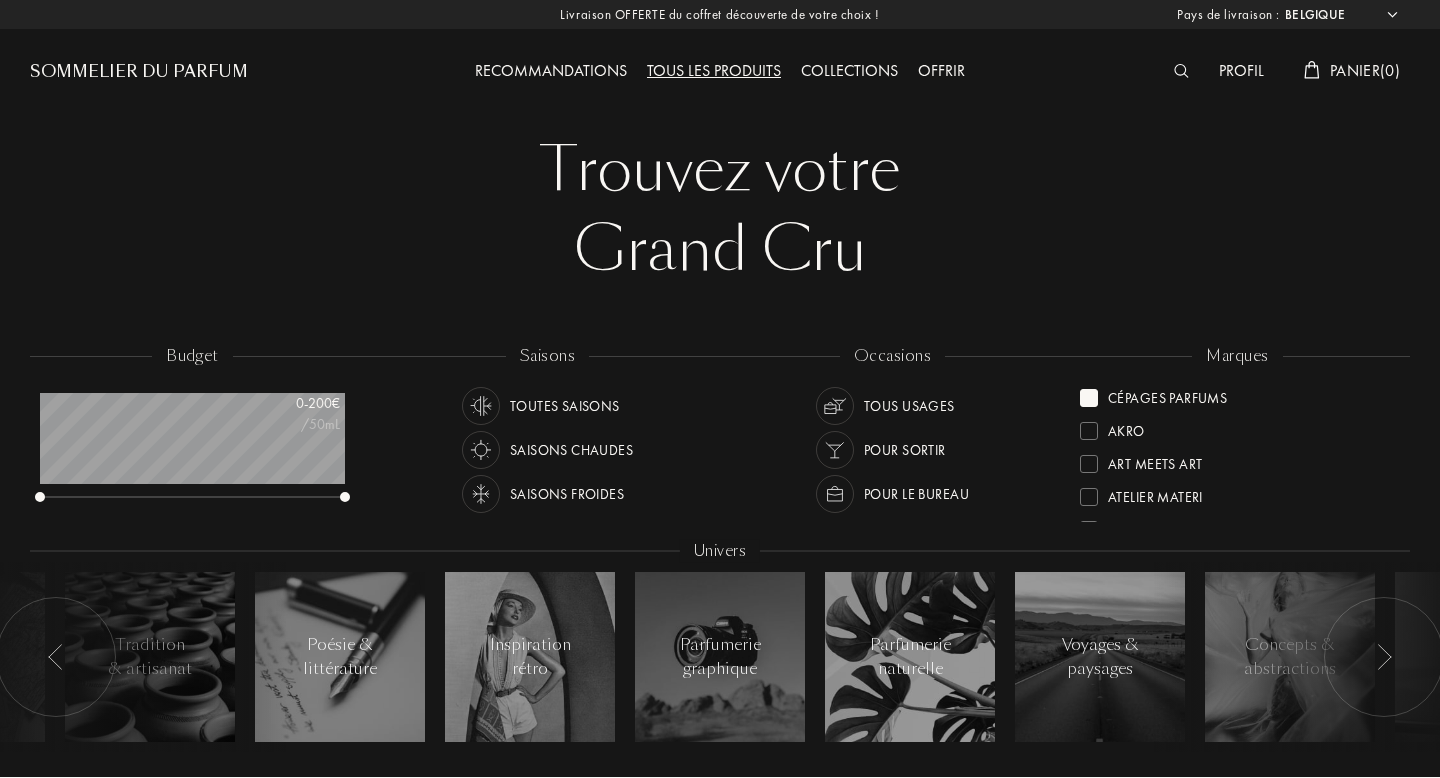 select on "BE" 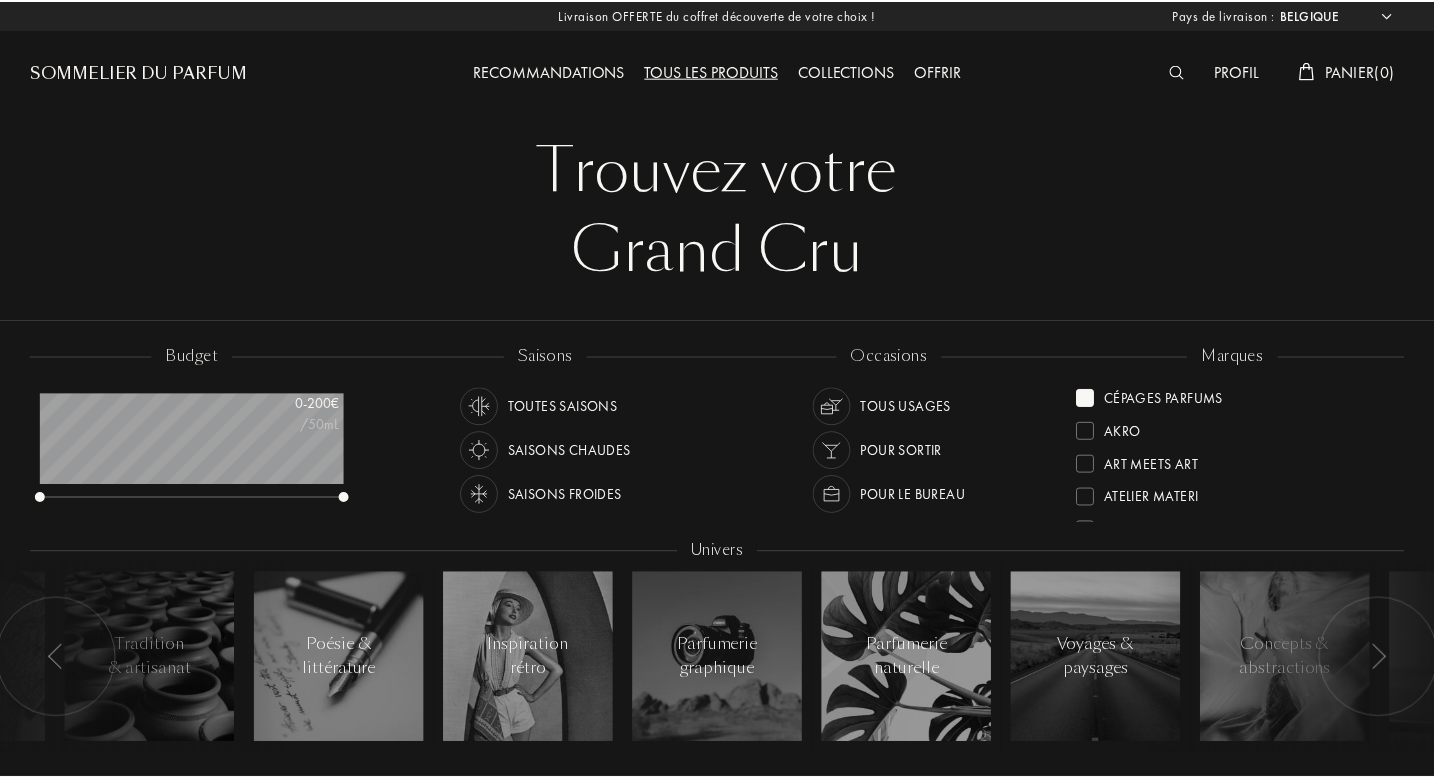 scroll, scrollTop: 0, scrollLeft: 0, axis: both 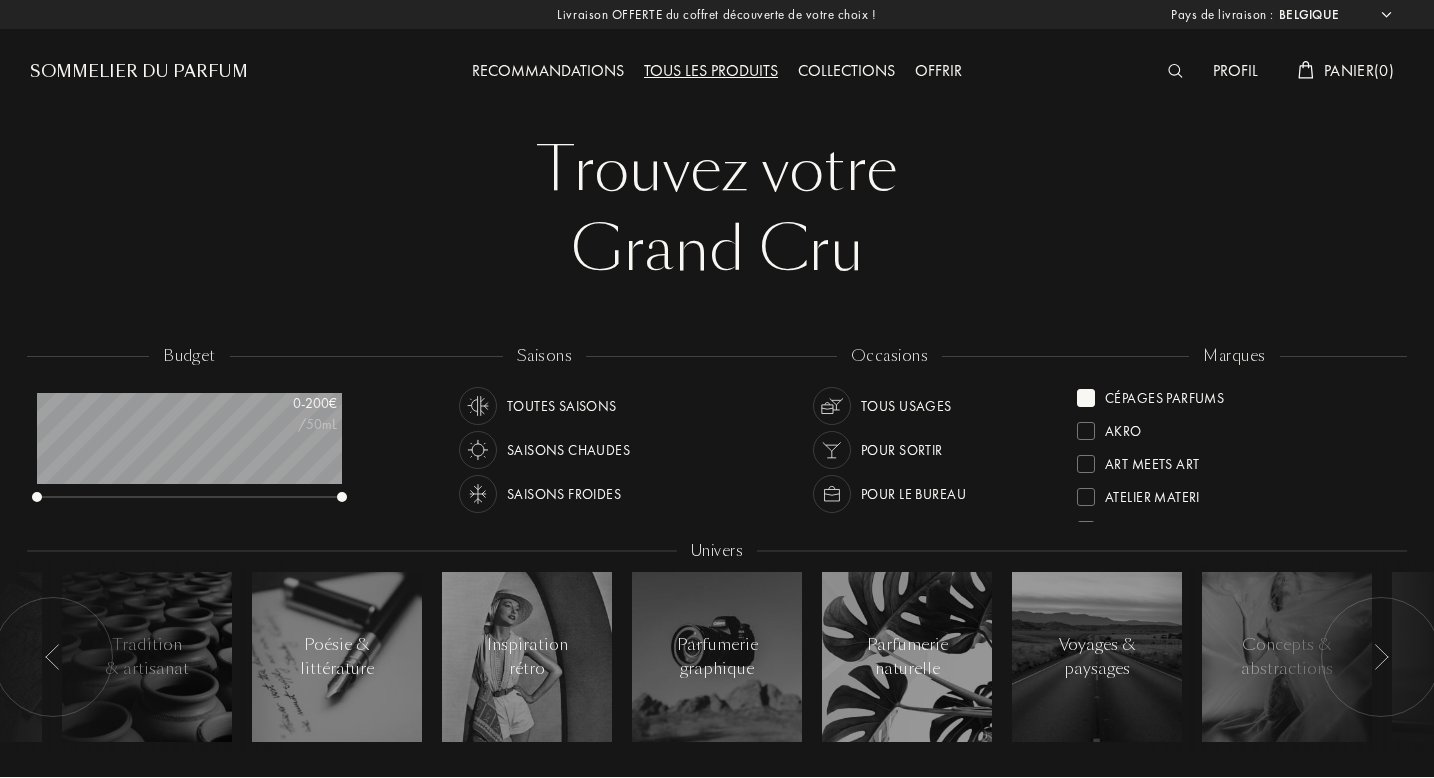 click at bounding box center [1086, 398] 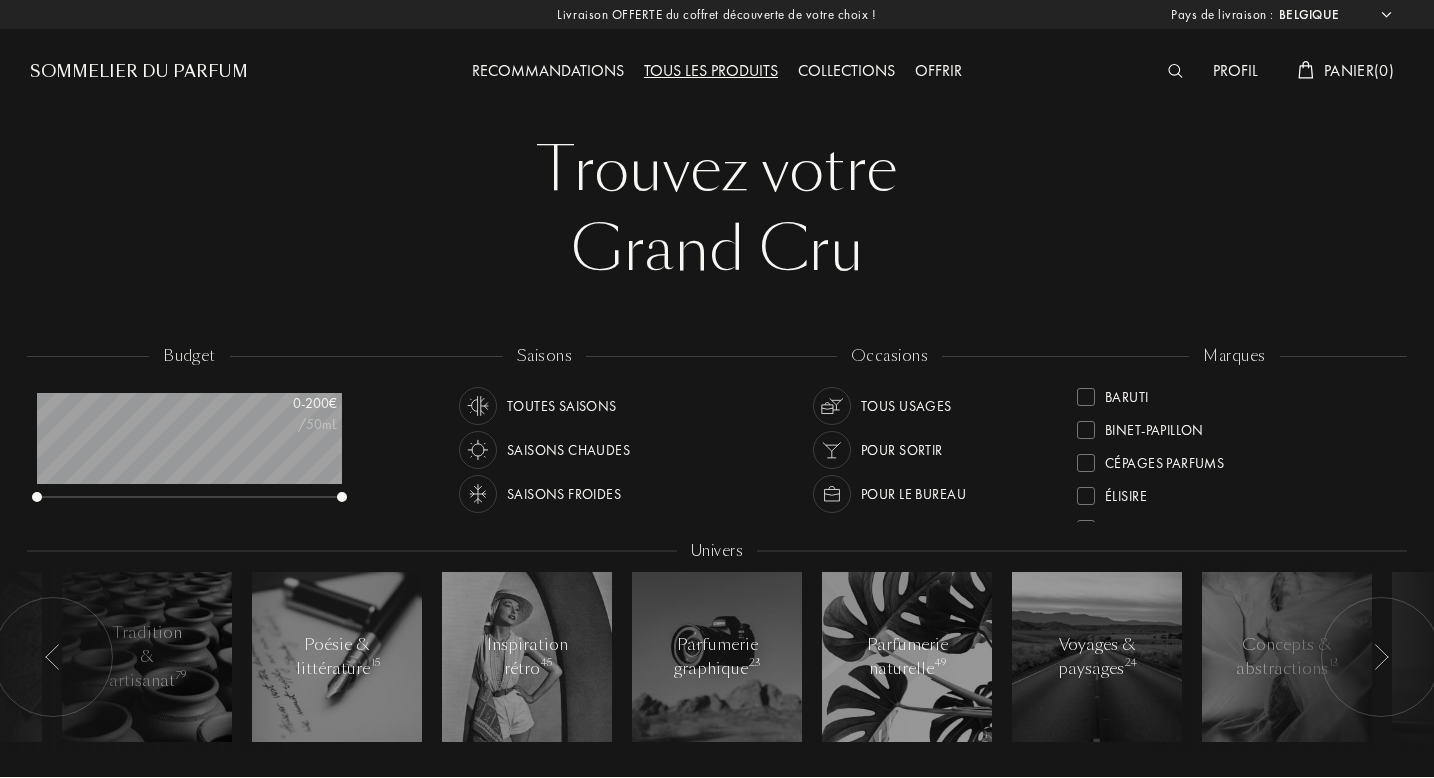 scroll, scrollTop: 102, scrollLeft: 0, axis: vertical 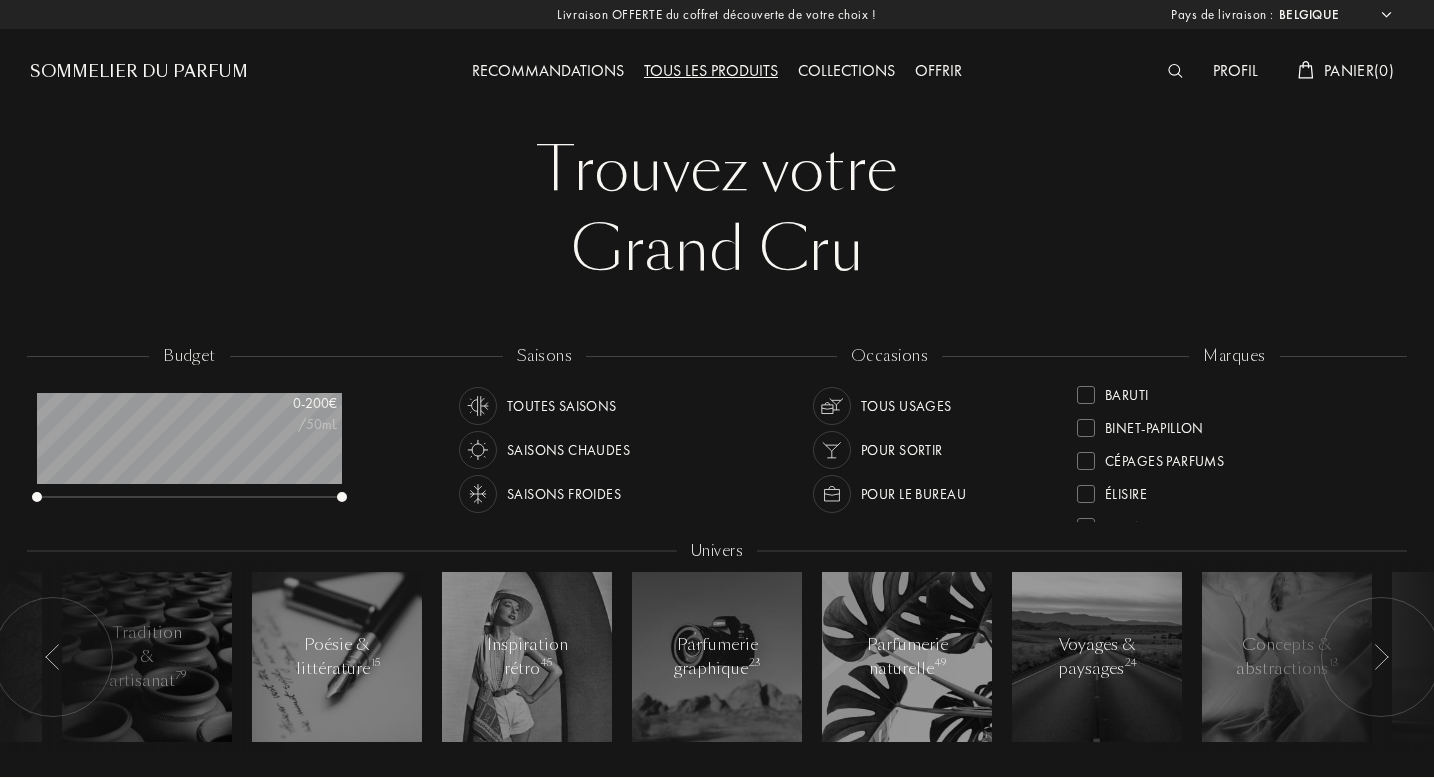 click at bounding box center (1086, 428) 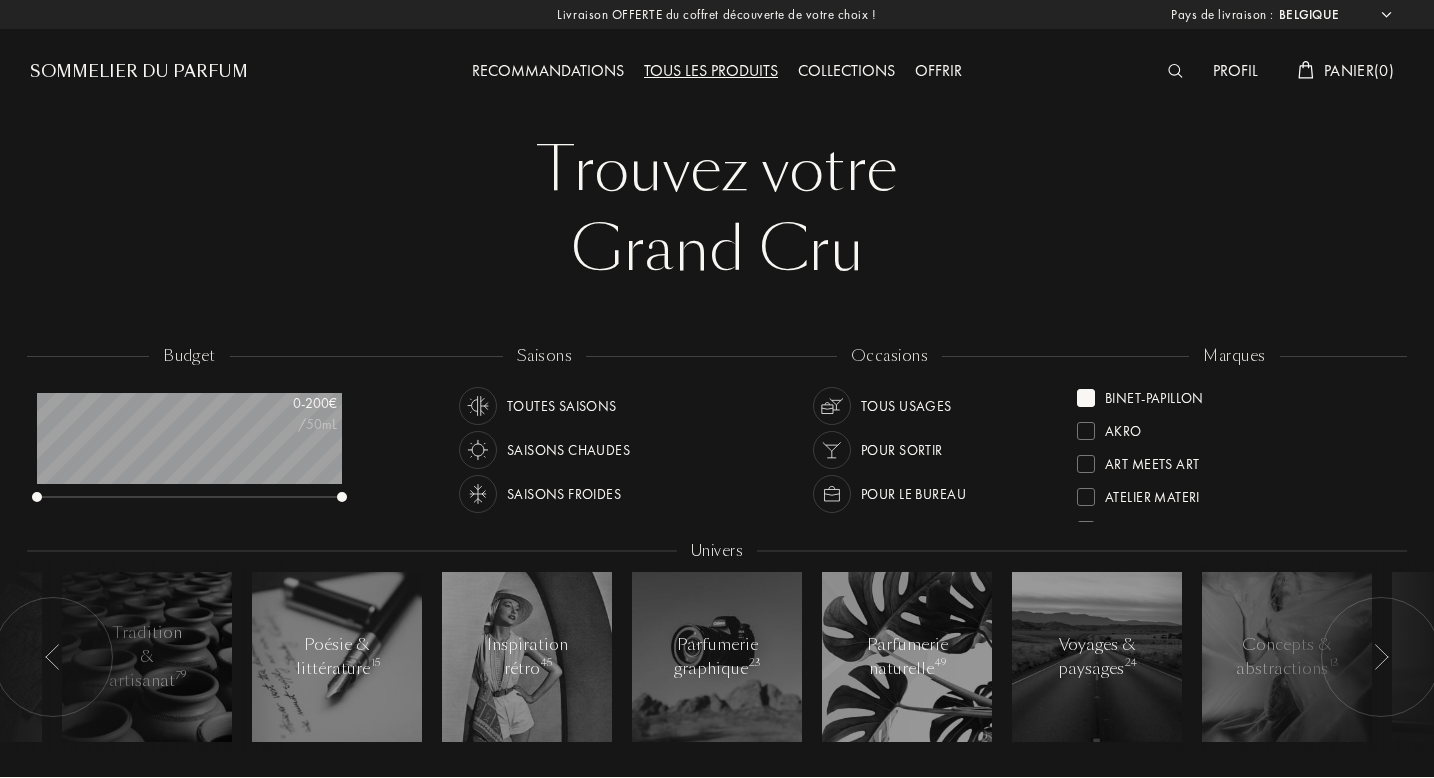 scroll, scrollTop: 0, scrollLeft: 0, axis: both 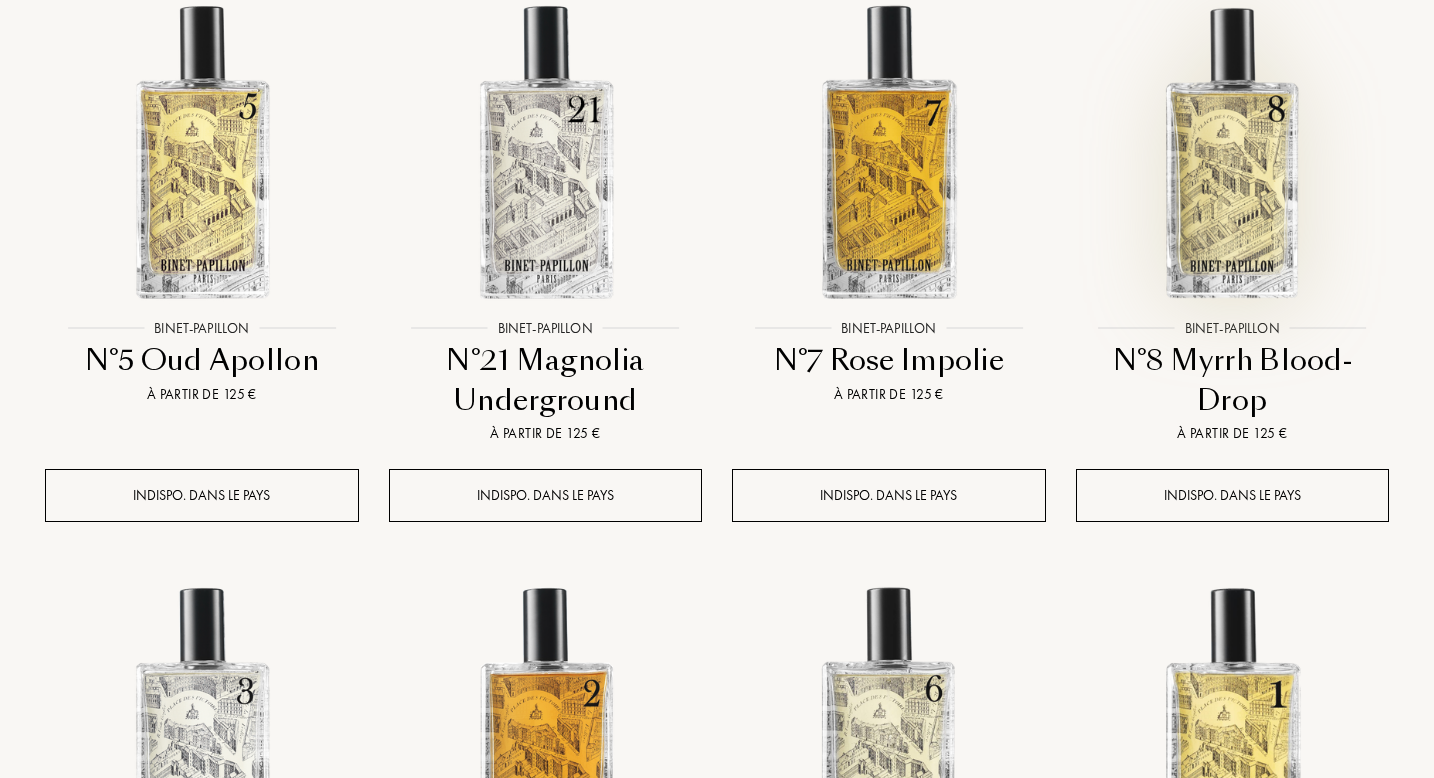 click at bounding box center (1232, 151) 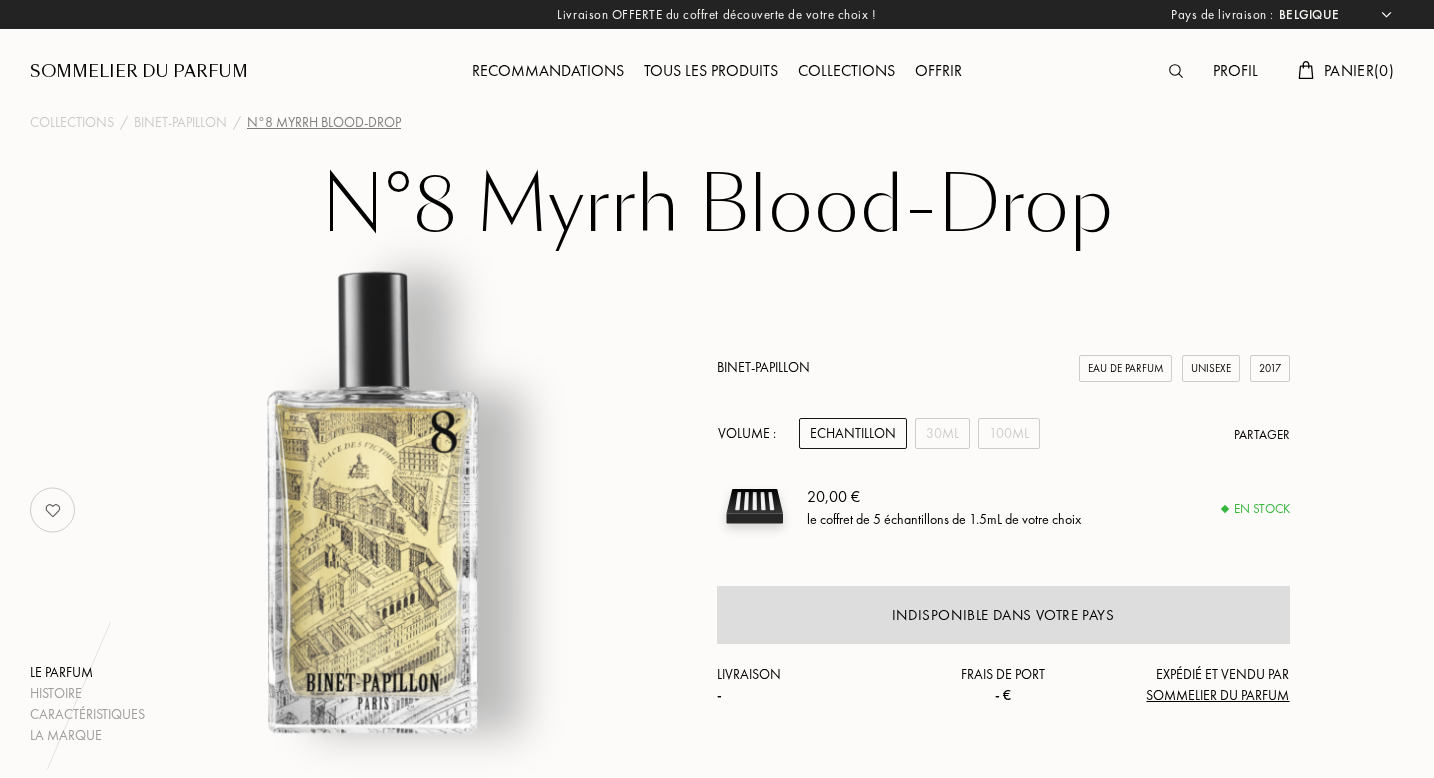 select on "BE" 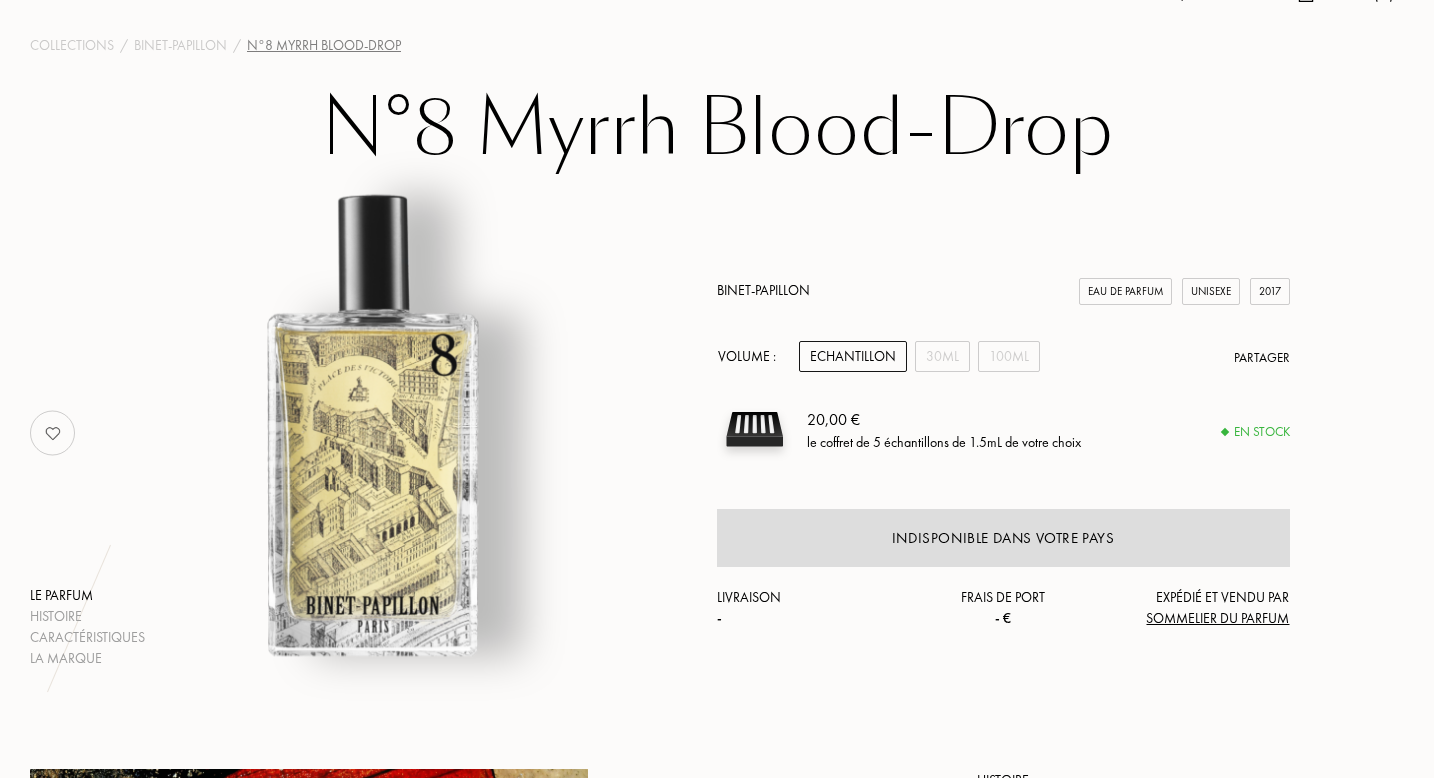 scroll, scrollTop: 0, scrollLeft: 0, axis: both 